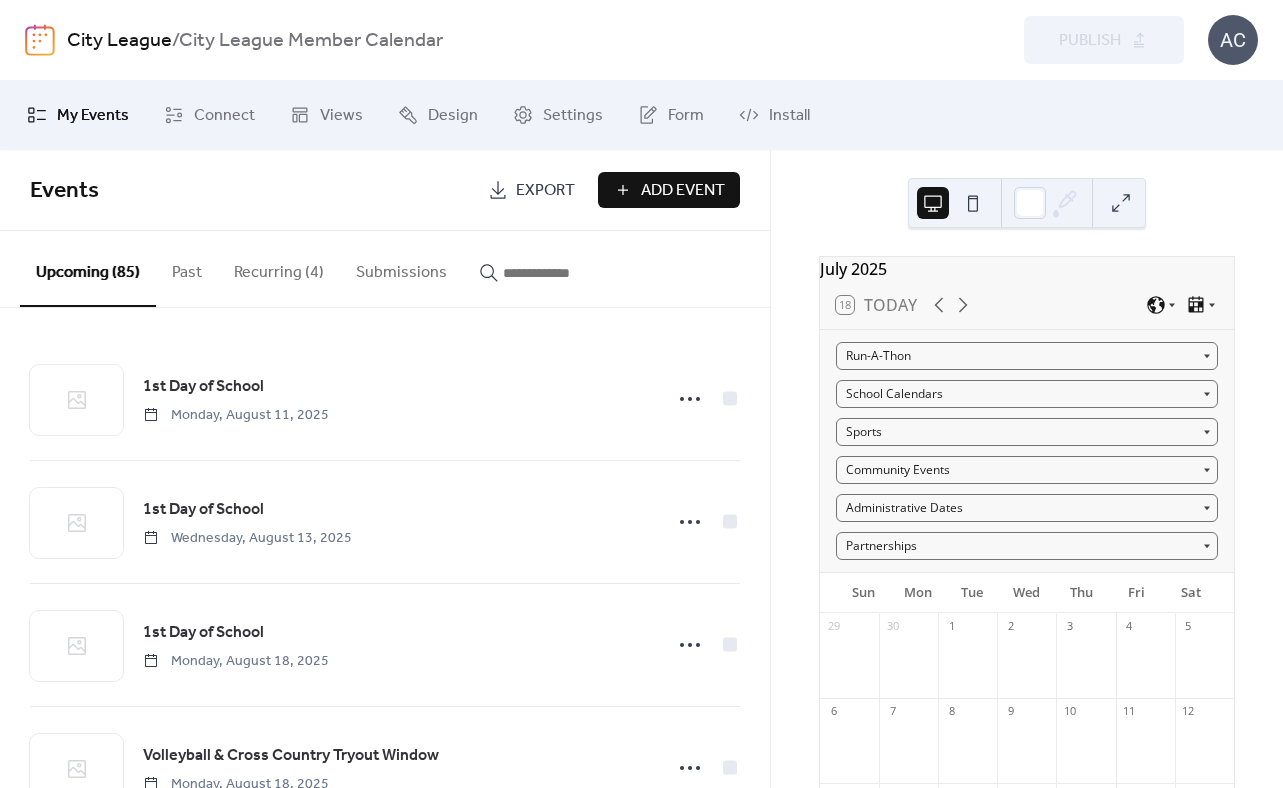 scroll, scrollTop: 0, scrollLeft: 0, axis: both 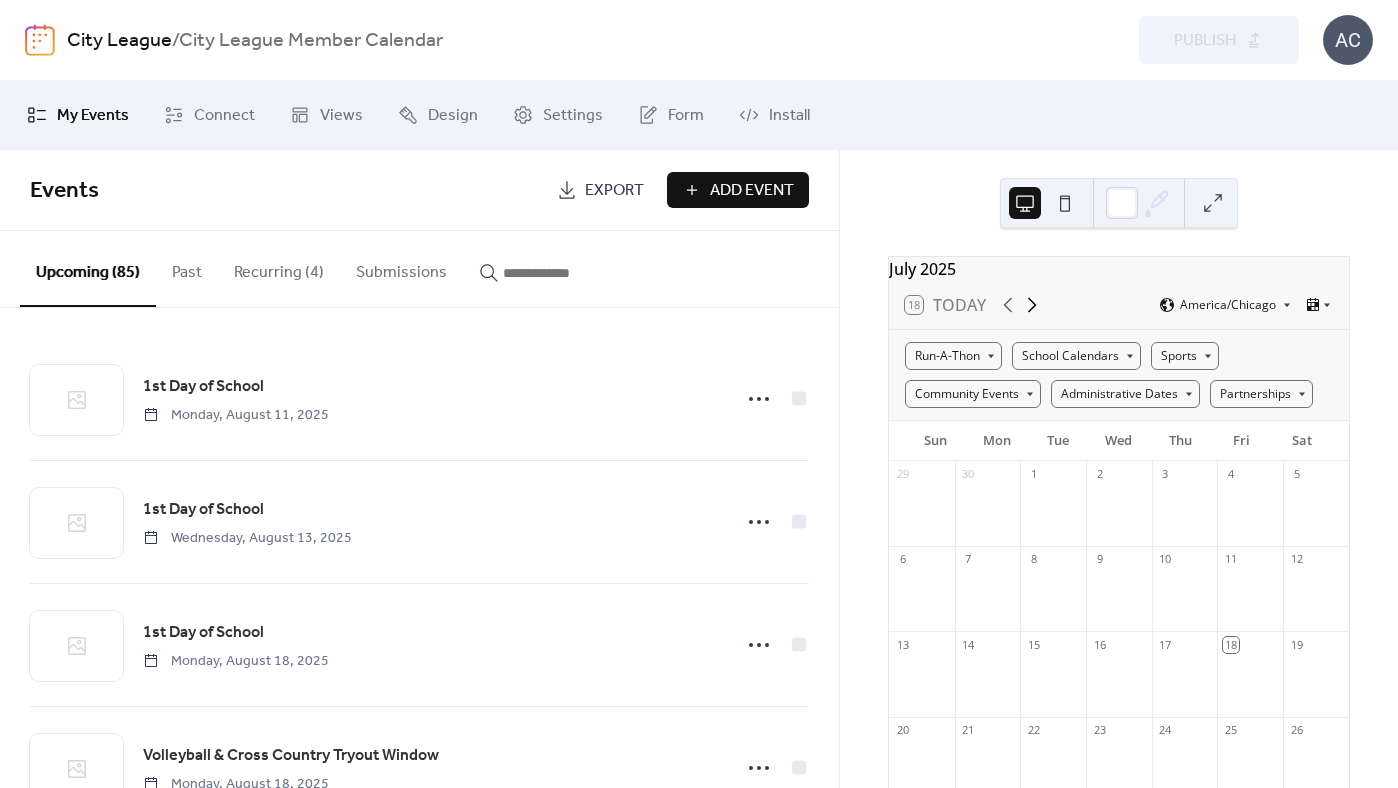 click 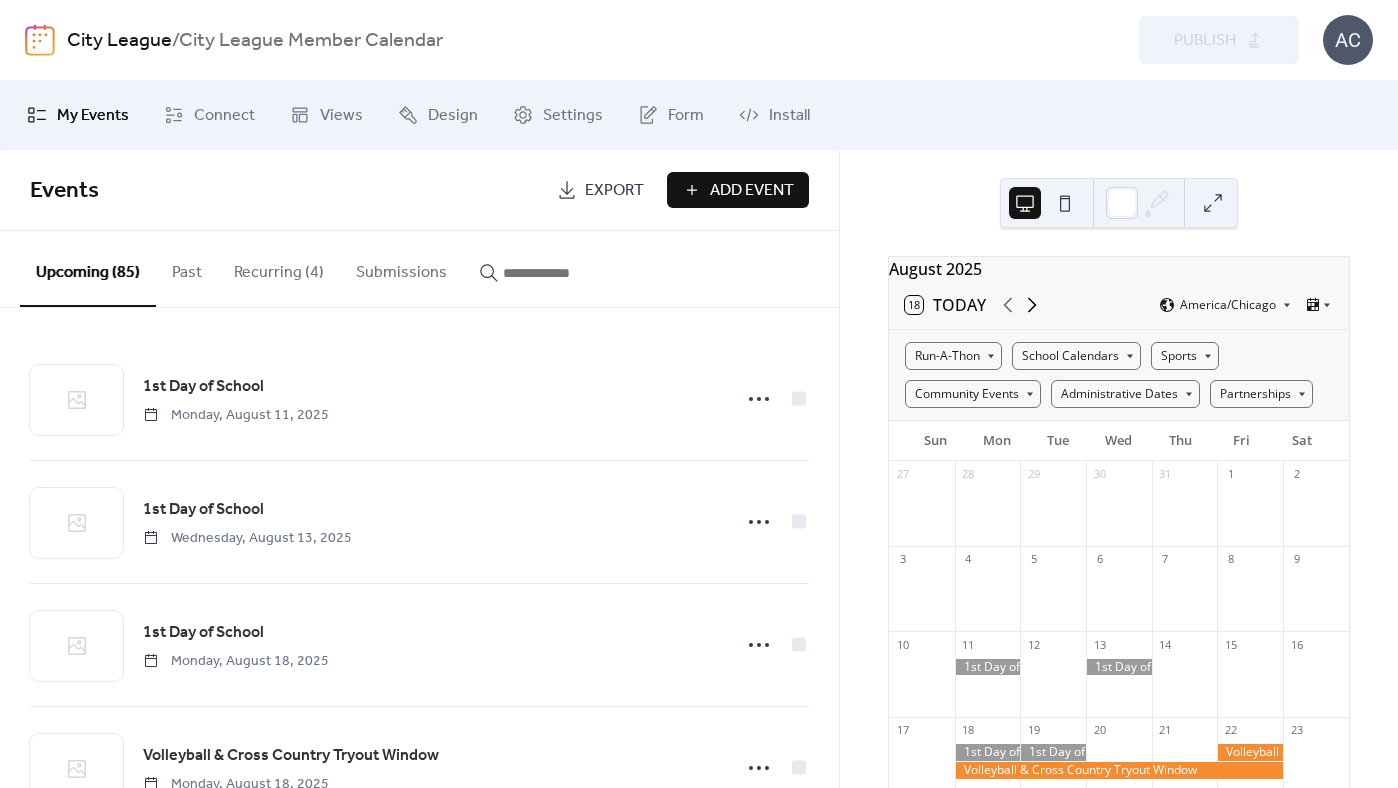 click 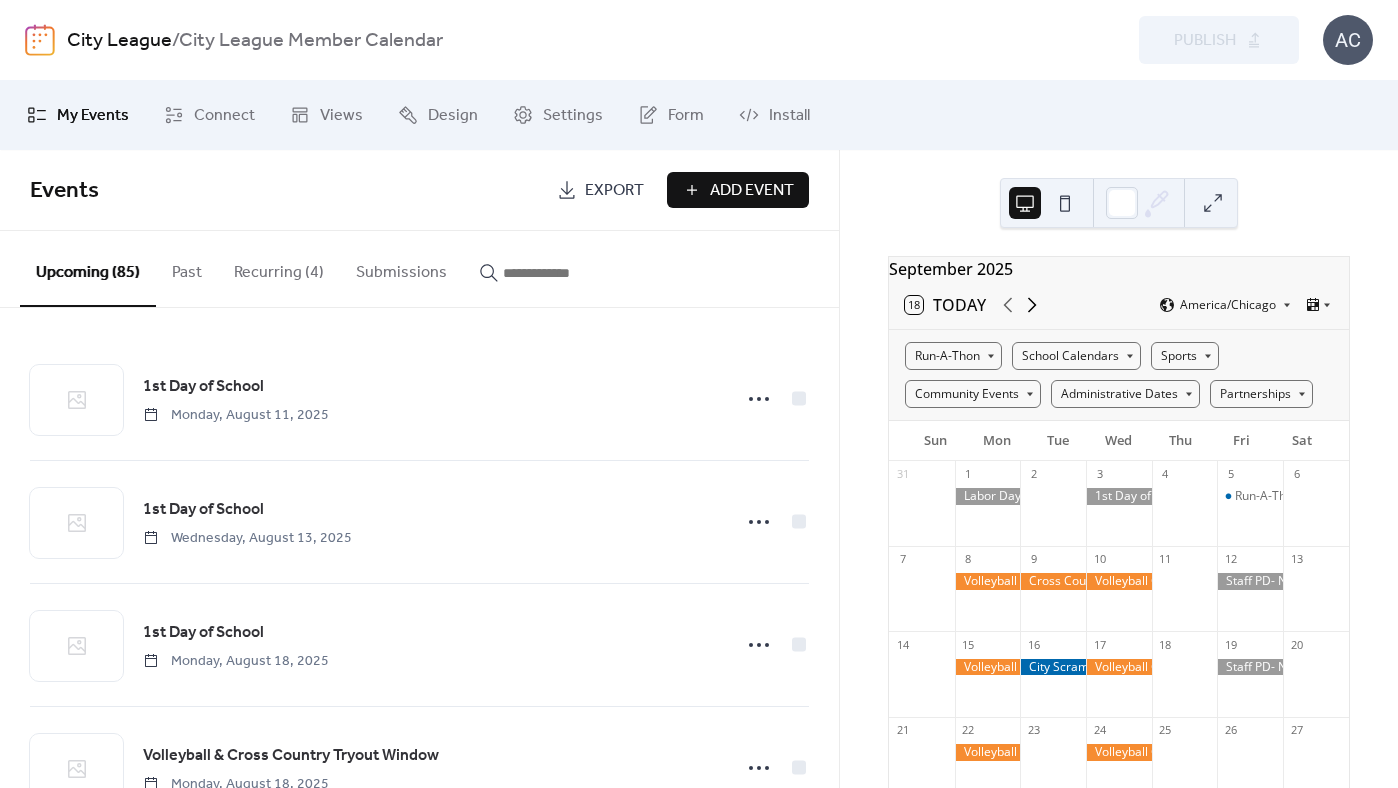 click 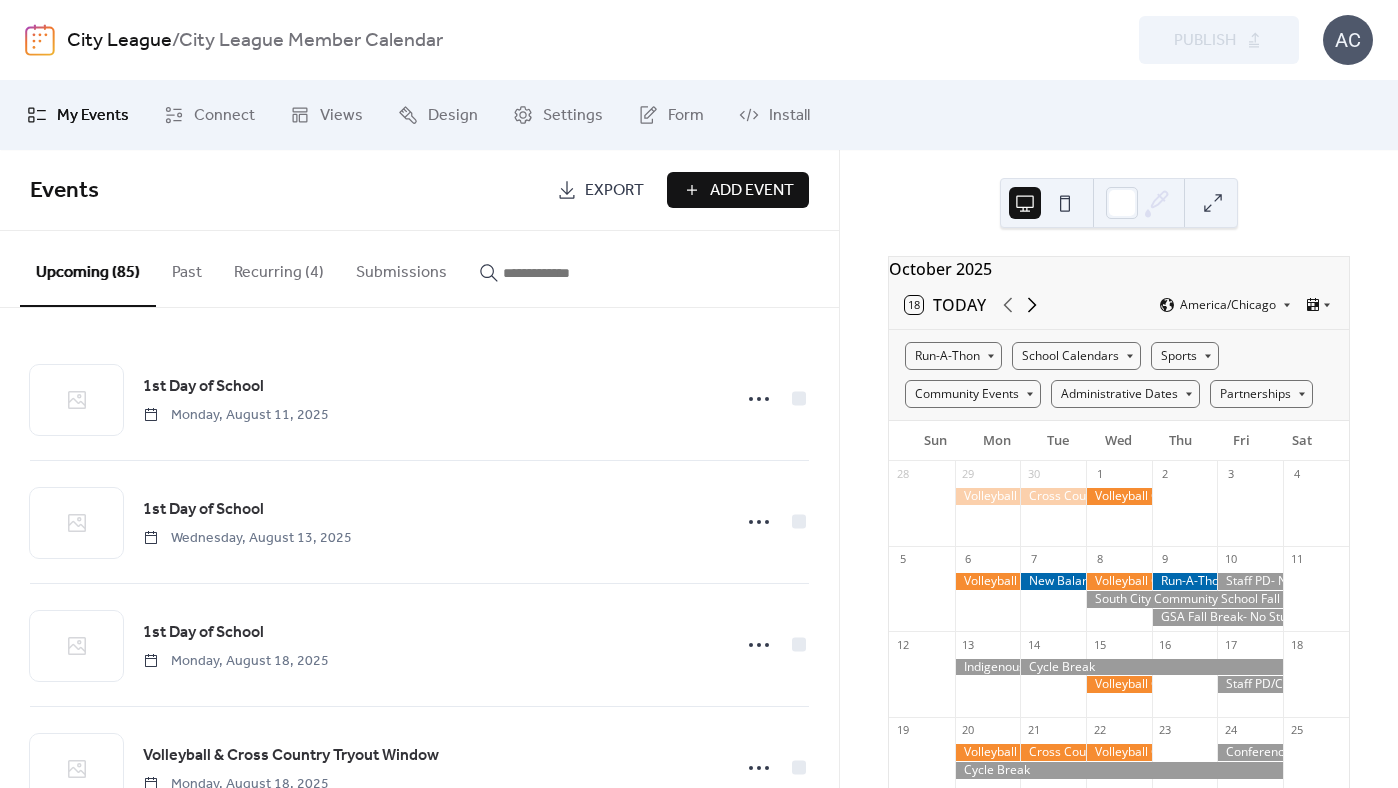 click 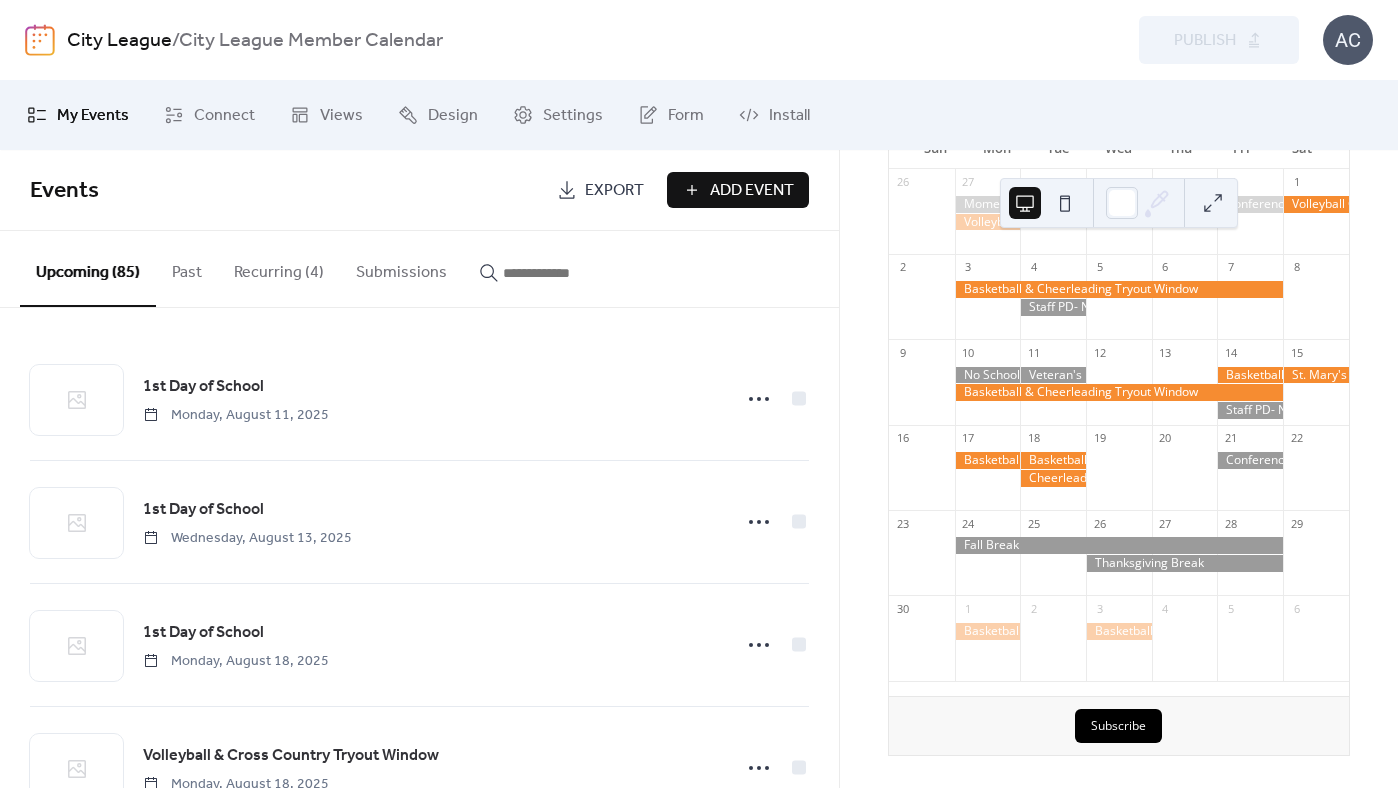 scroll, scrollTop: 0, scrollLeft: 0, axis: both 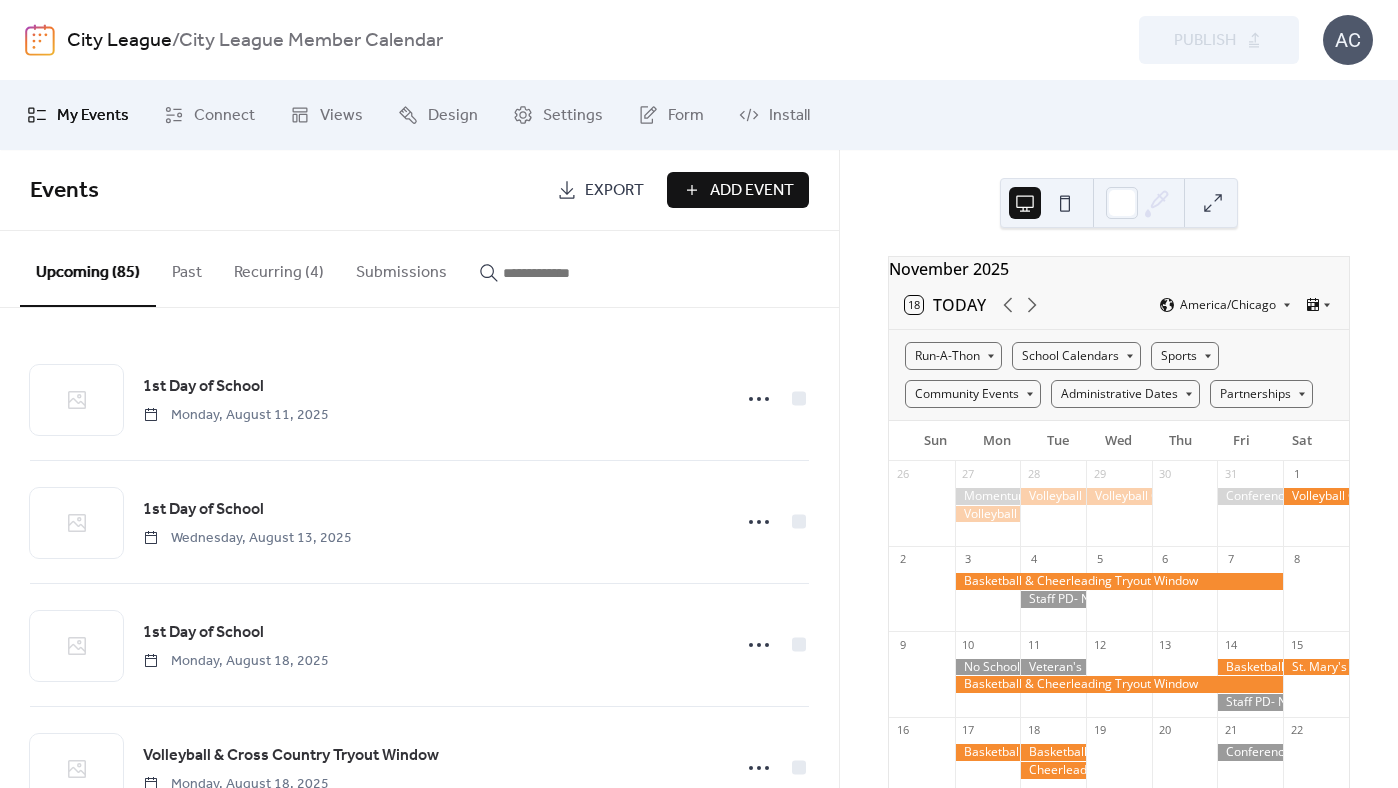 click on "Add Event" at bounding box center [752, 191] 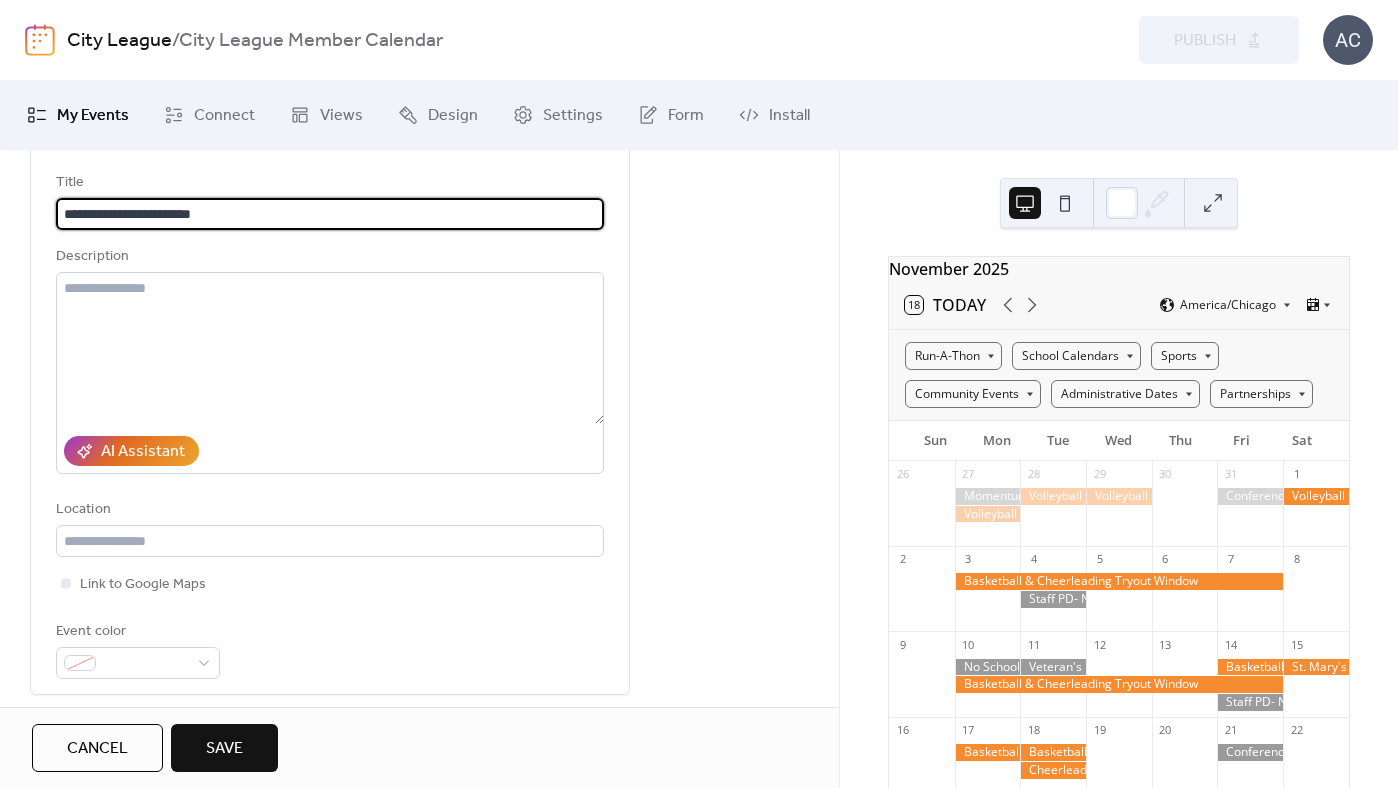 scroll, scrollTop: 131, scrollLeft: 0, axis: vertical 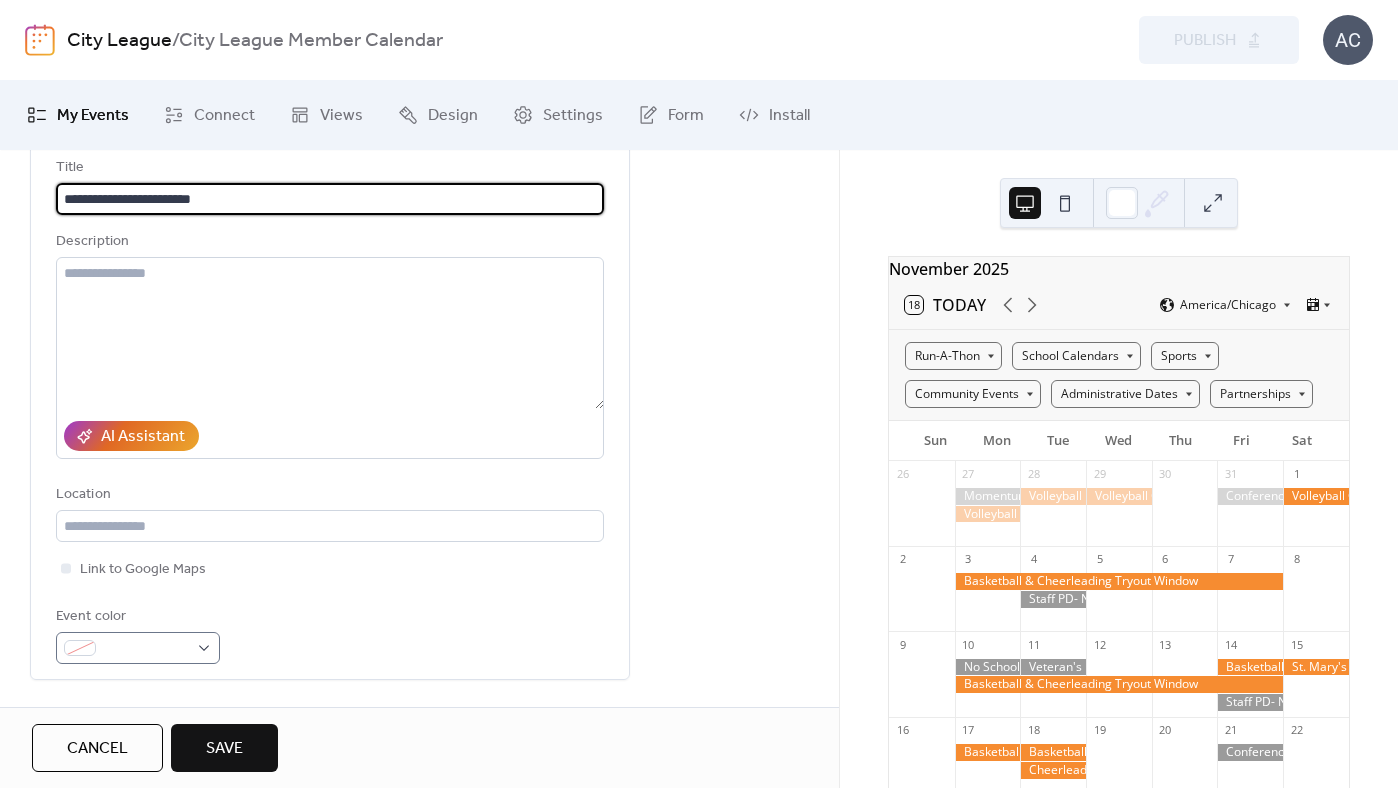 type on "**********" 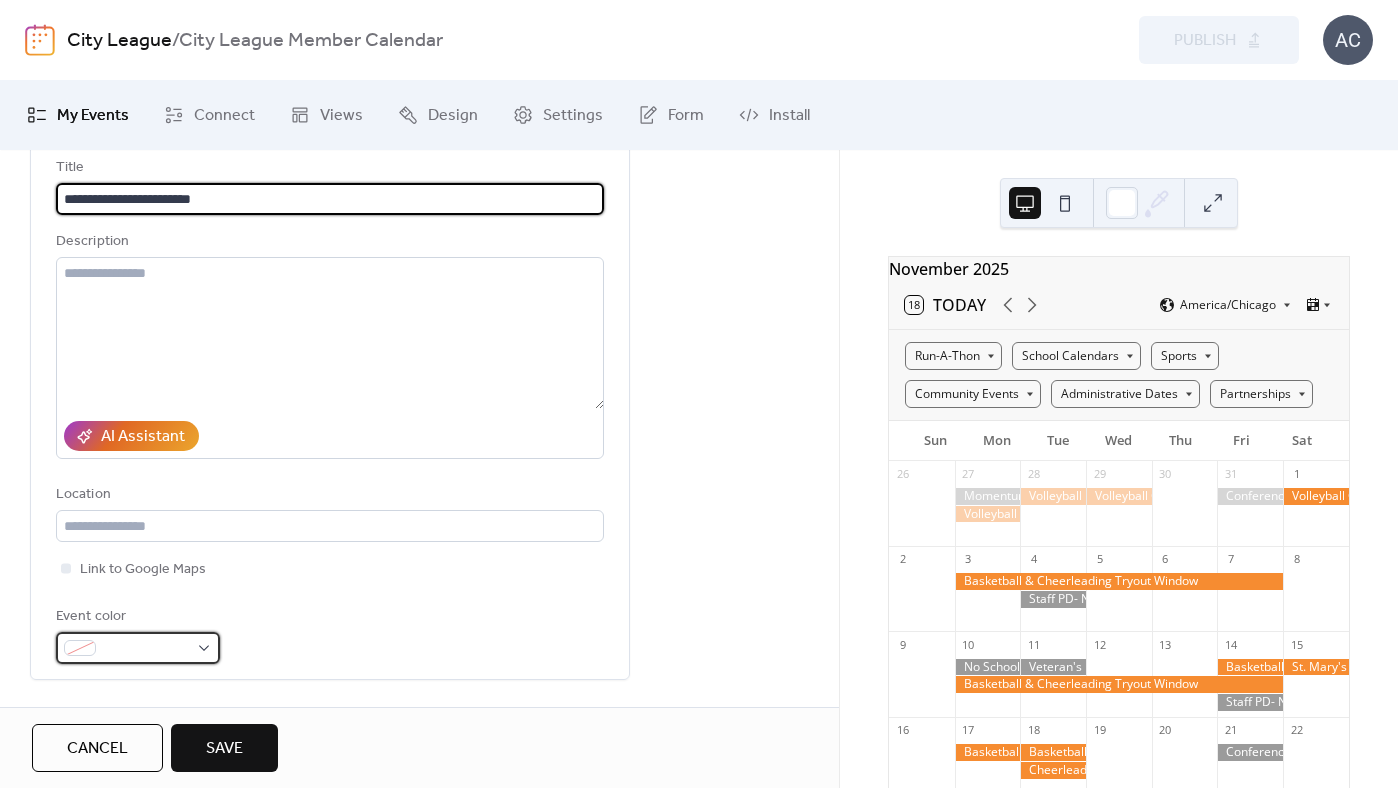 click at bounding box center (138, 648) 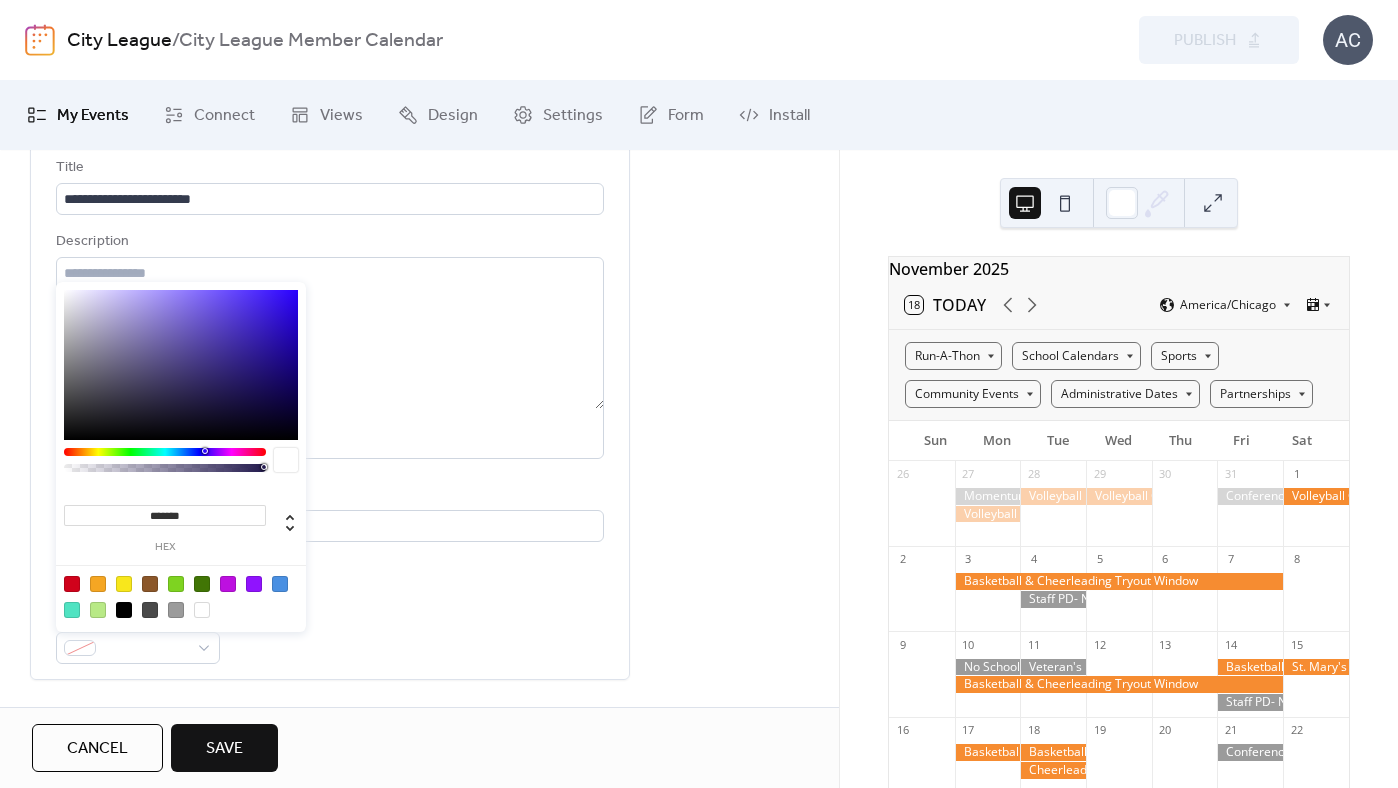click on "*******" at bounding box center (165, 515) 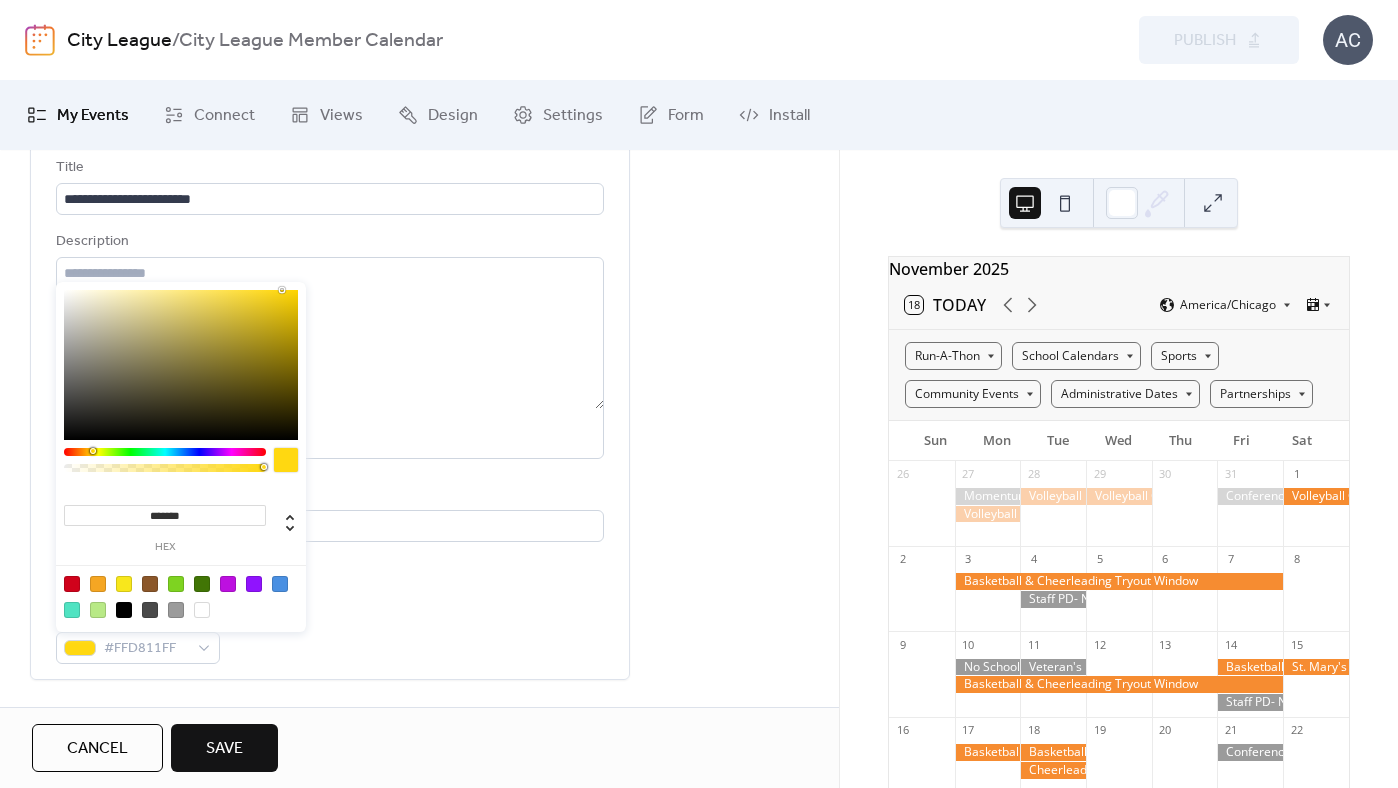 type on "*******" 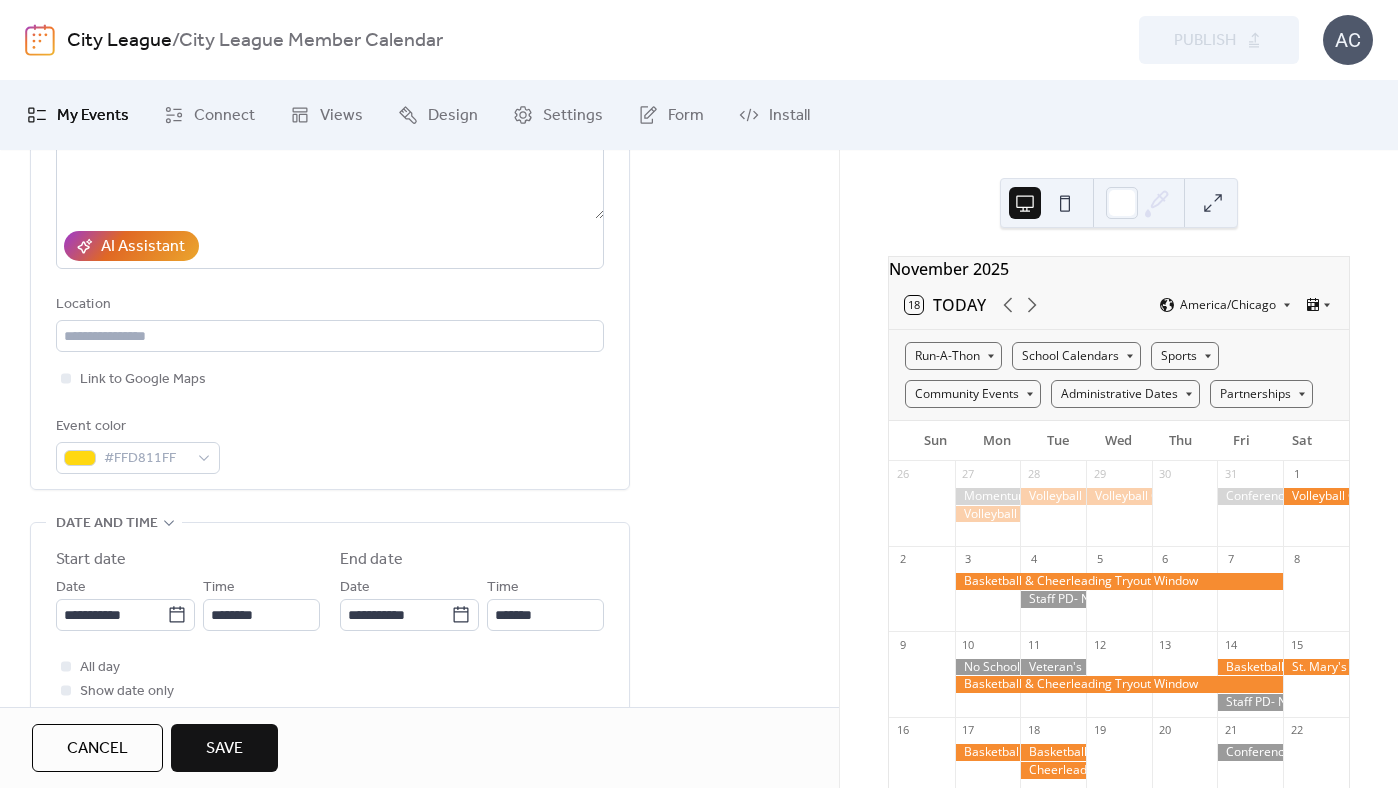 scroll, scrollTop: 601, scrollLeft: 0, axis: vertical 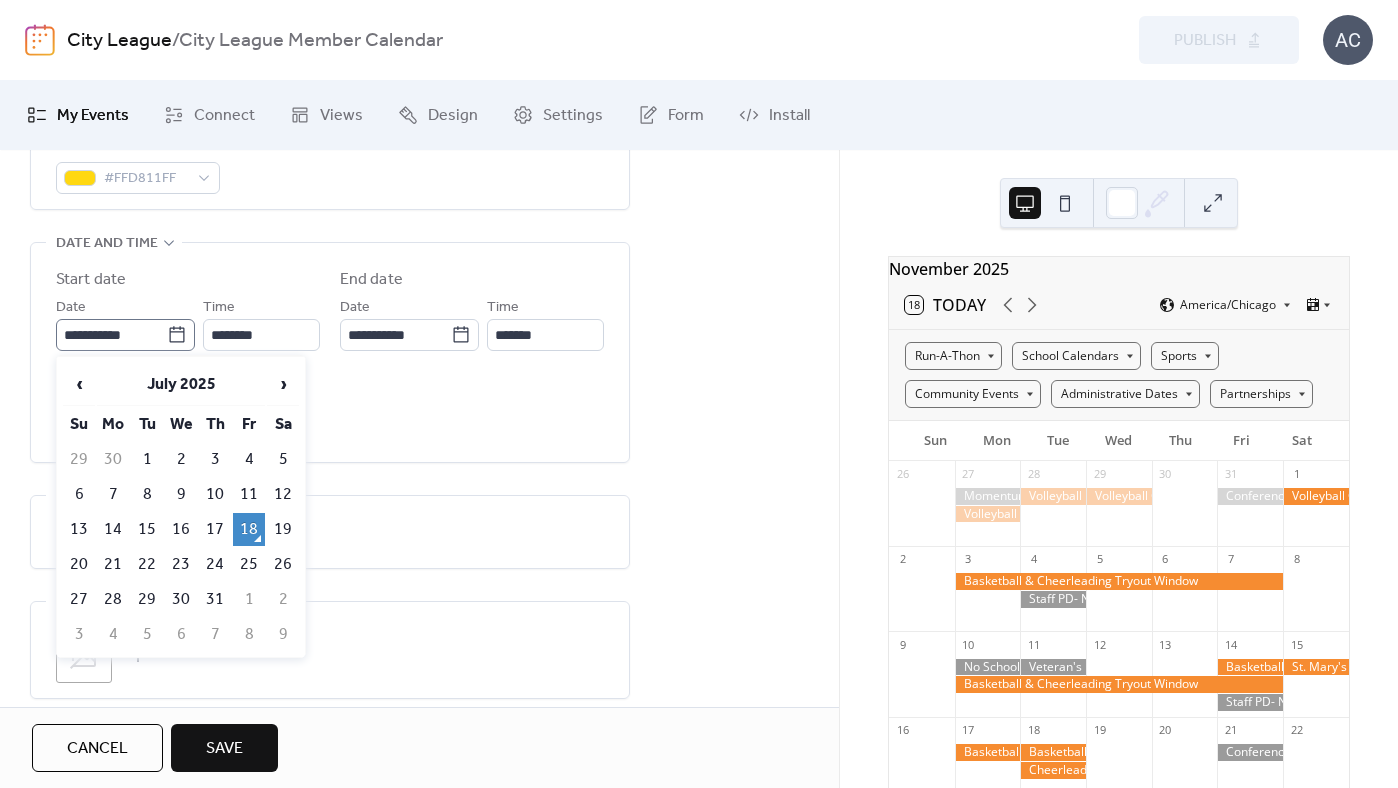 click 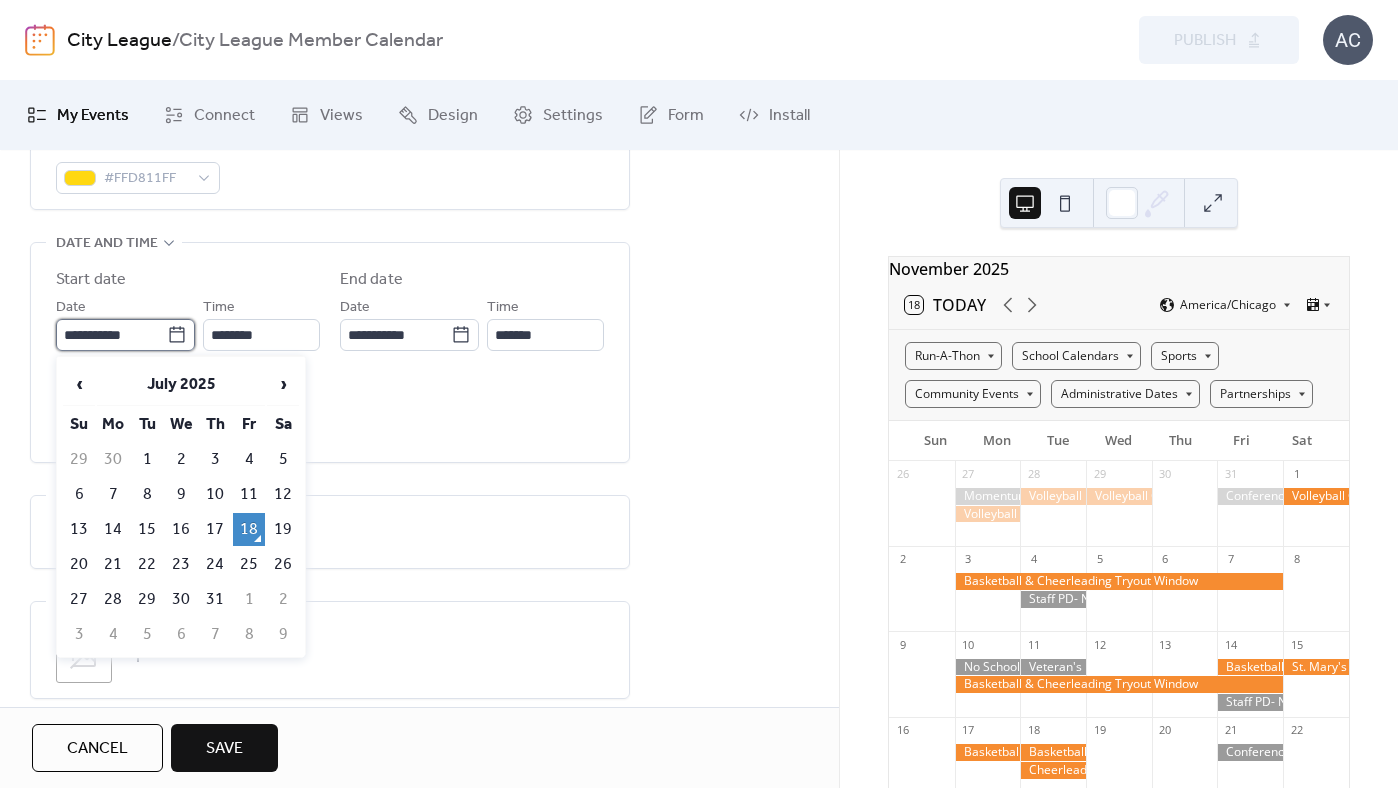 click on "**********" at bounding box center (111, 335) 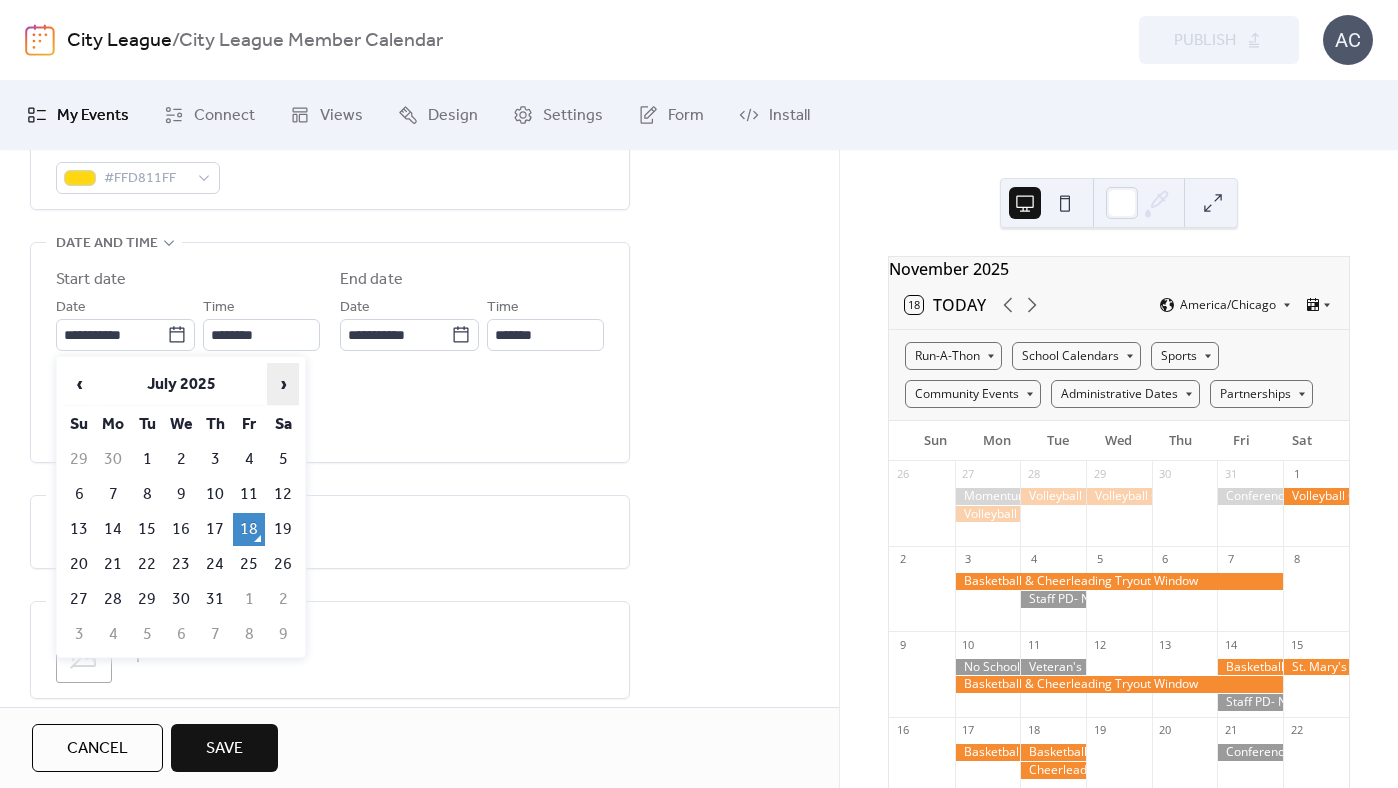 click on "›" at bounding box center (283, 384) 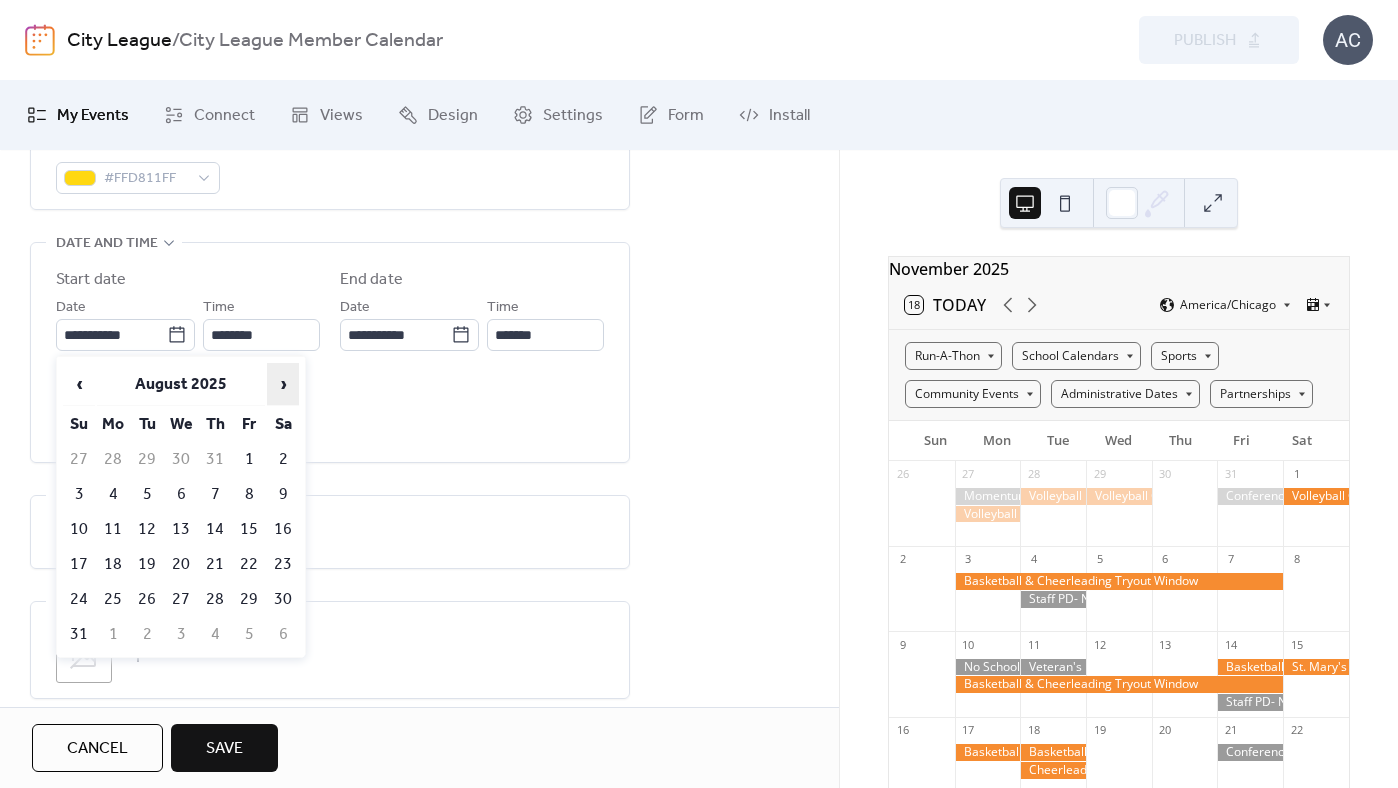 click on "›" at bounding box center (283, 384) 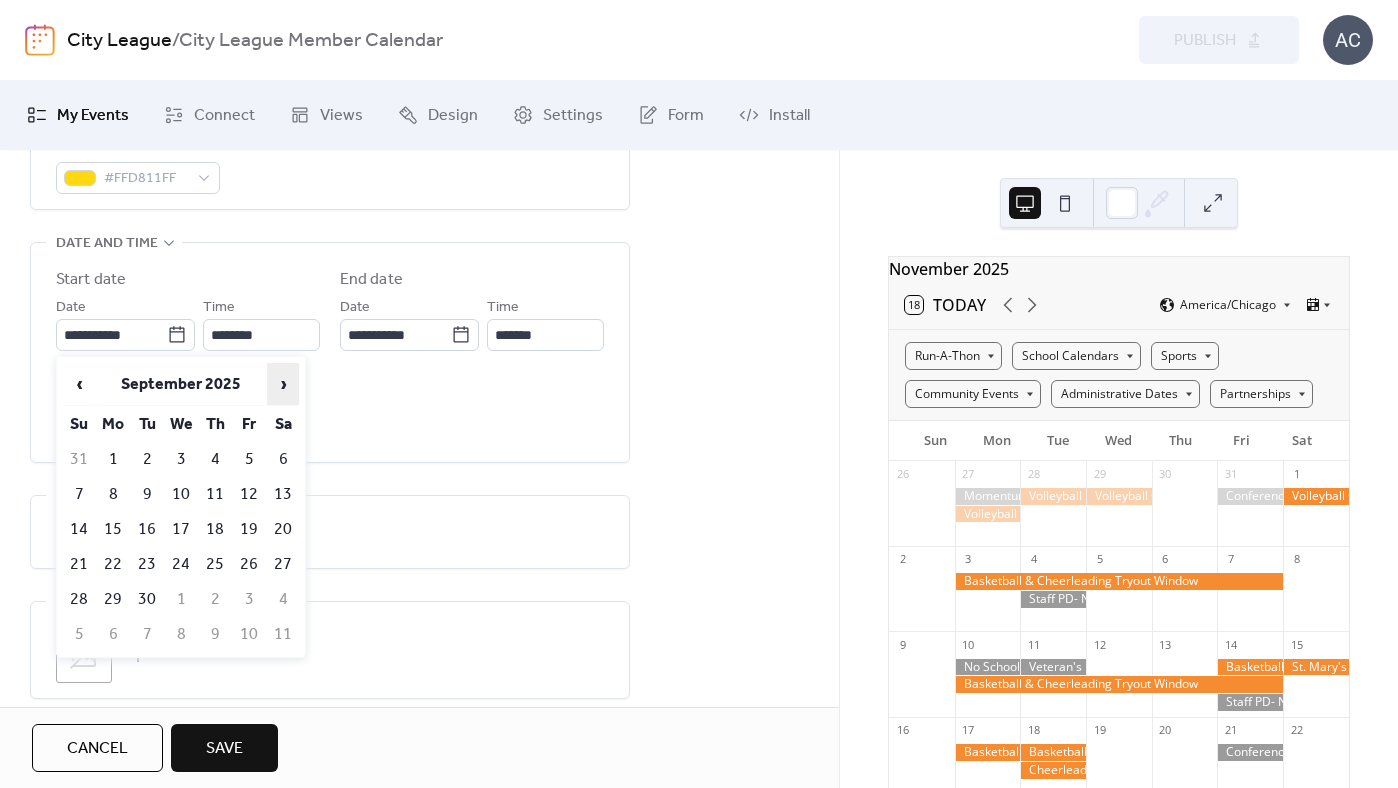 click on "›" at bounding box center (283, 384) 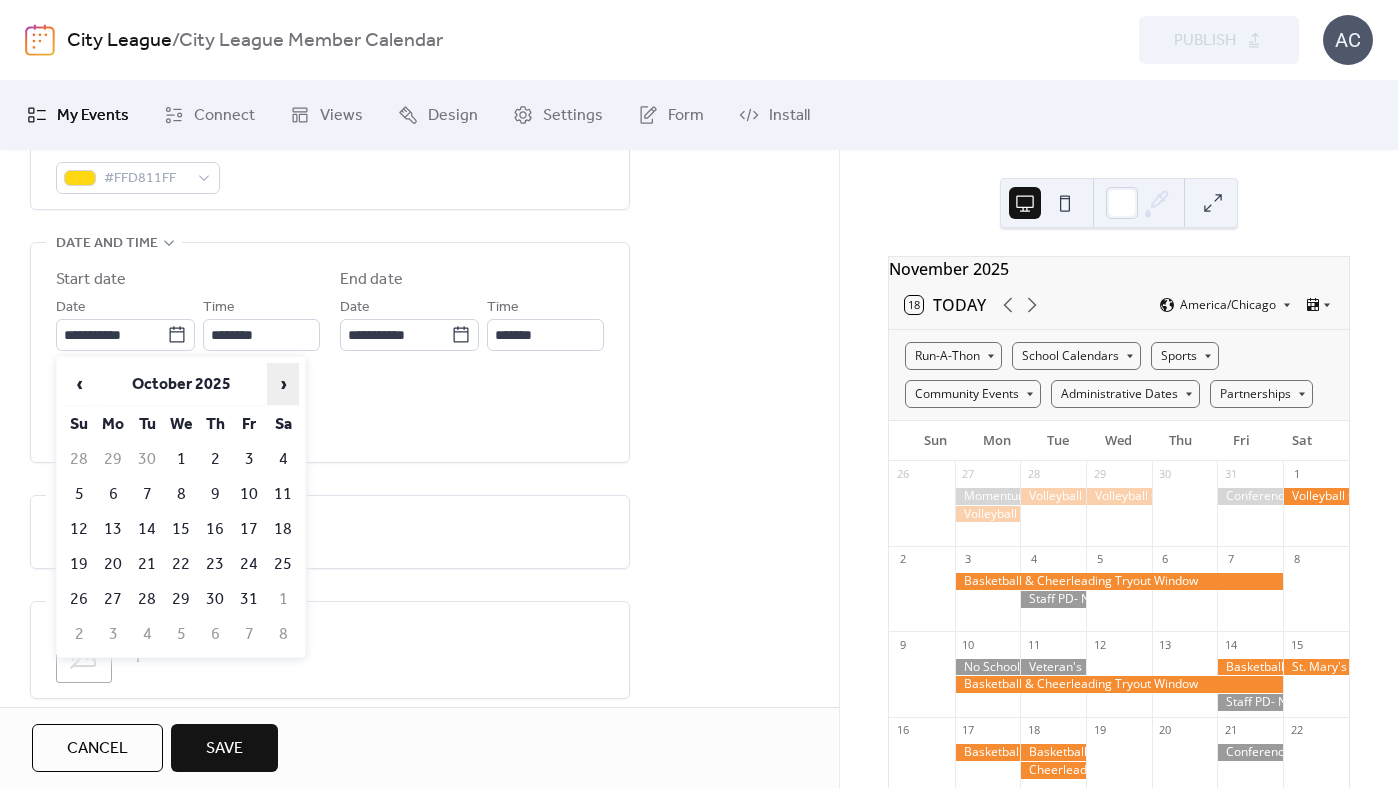 click on "›" at bounding box center (283, 384) 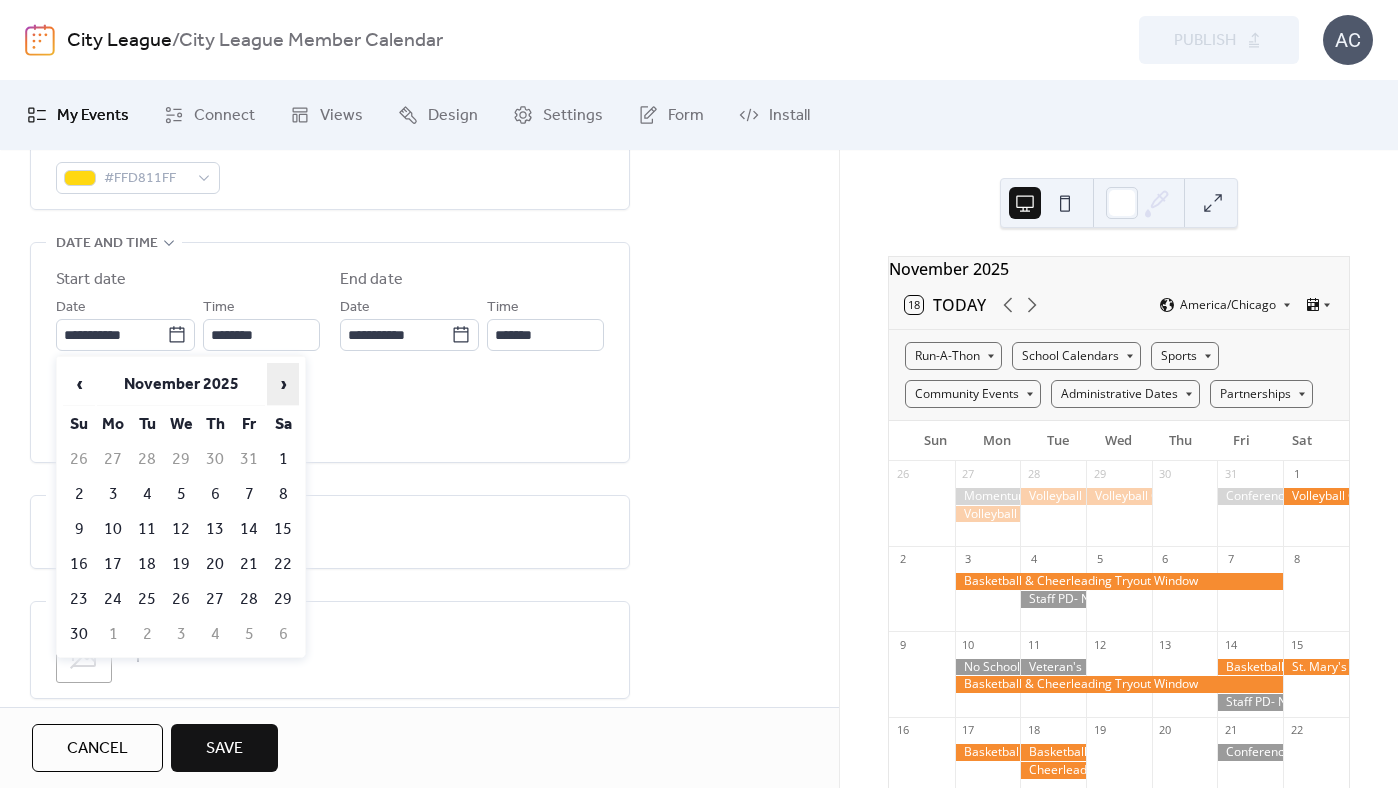 click on "›" at bounding box center [283, 384] 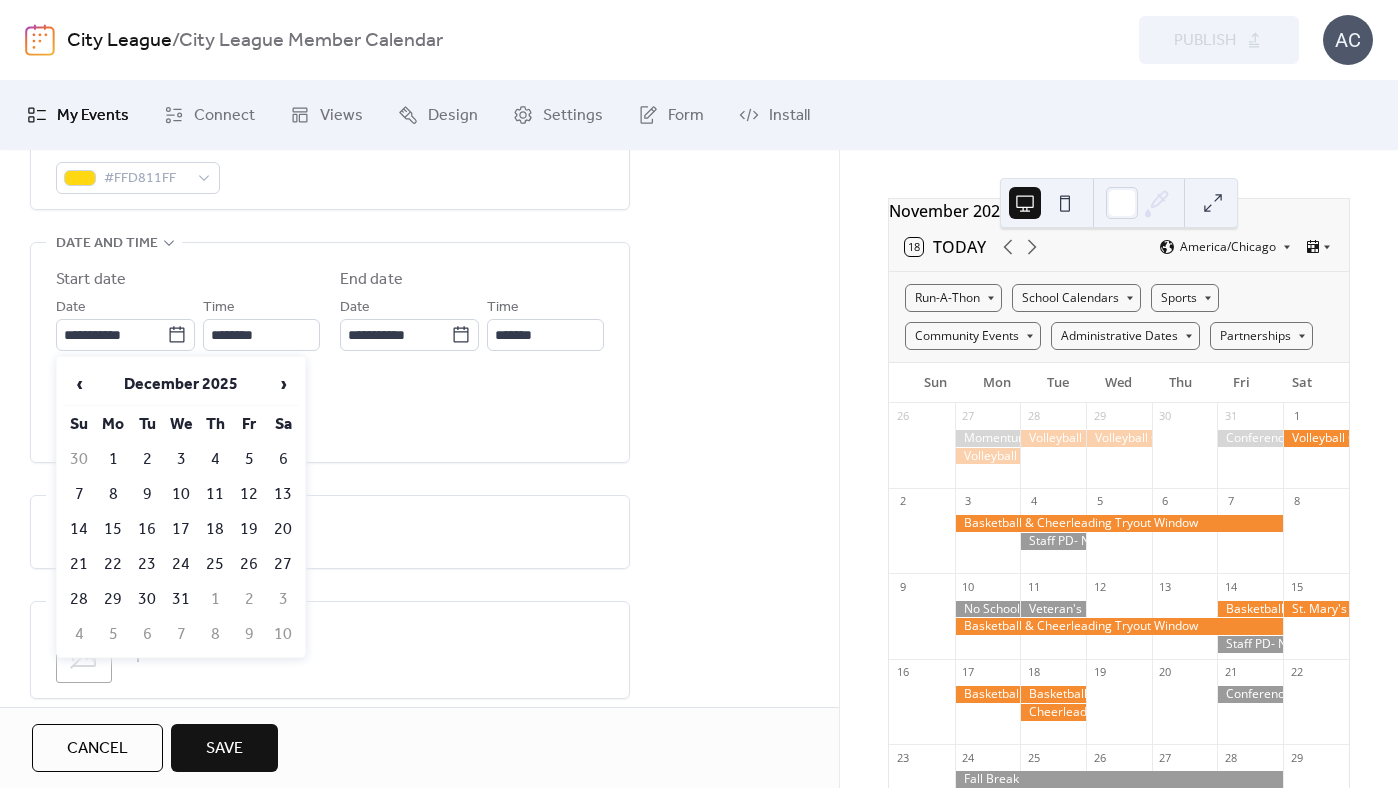 scroll, scrollTop: 58, scrollLeft: 0, axis: vertical 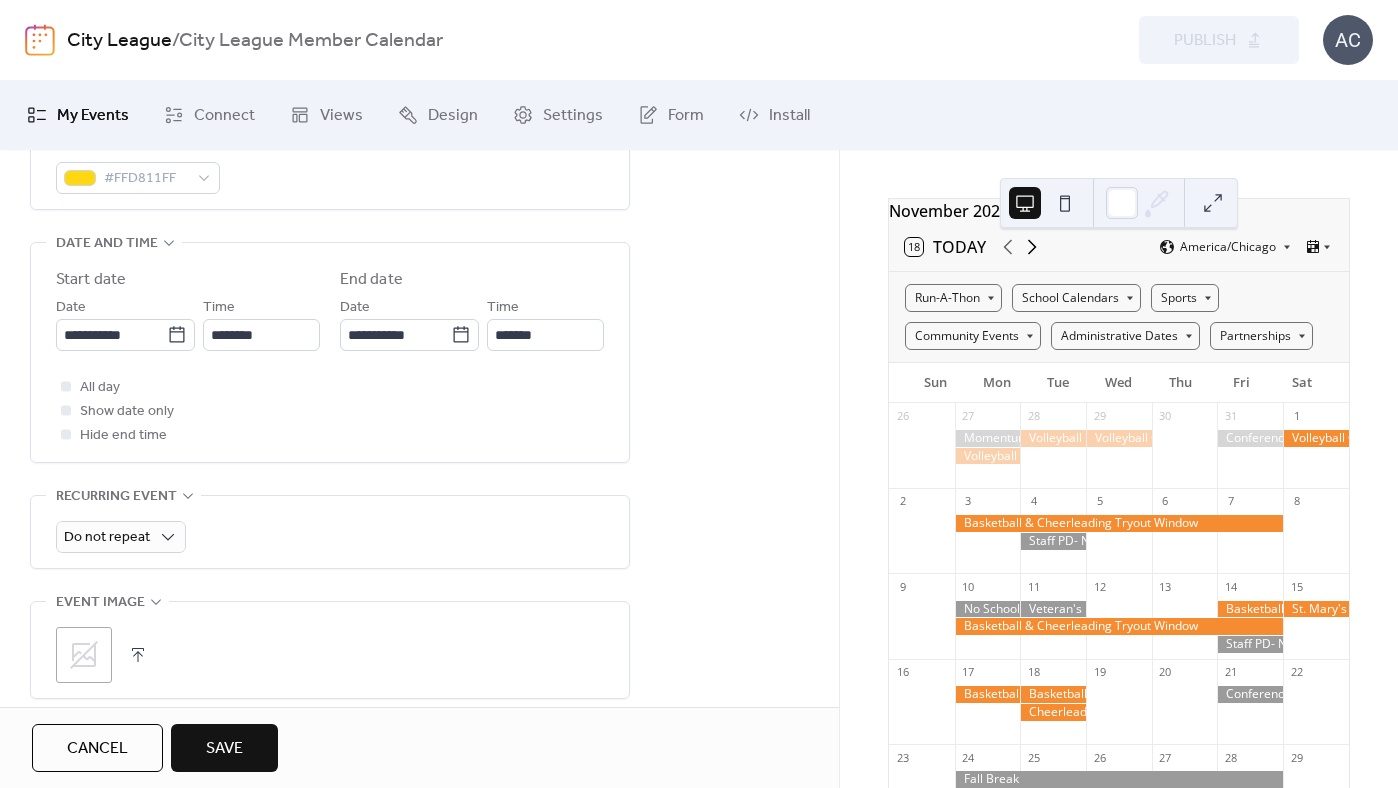 click 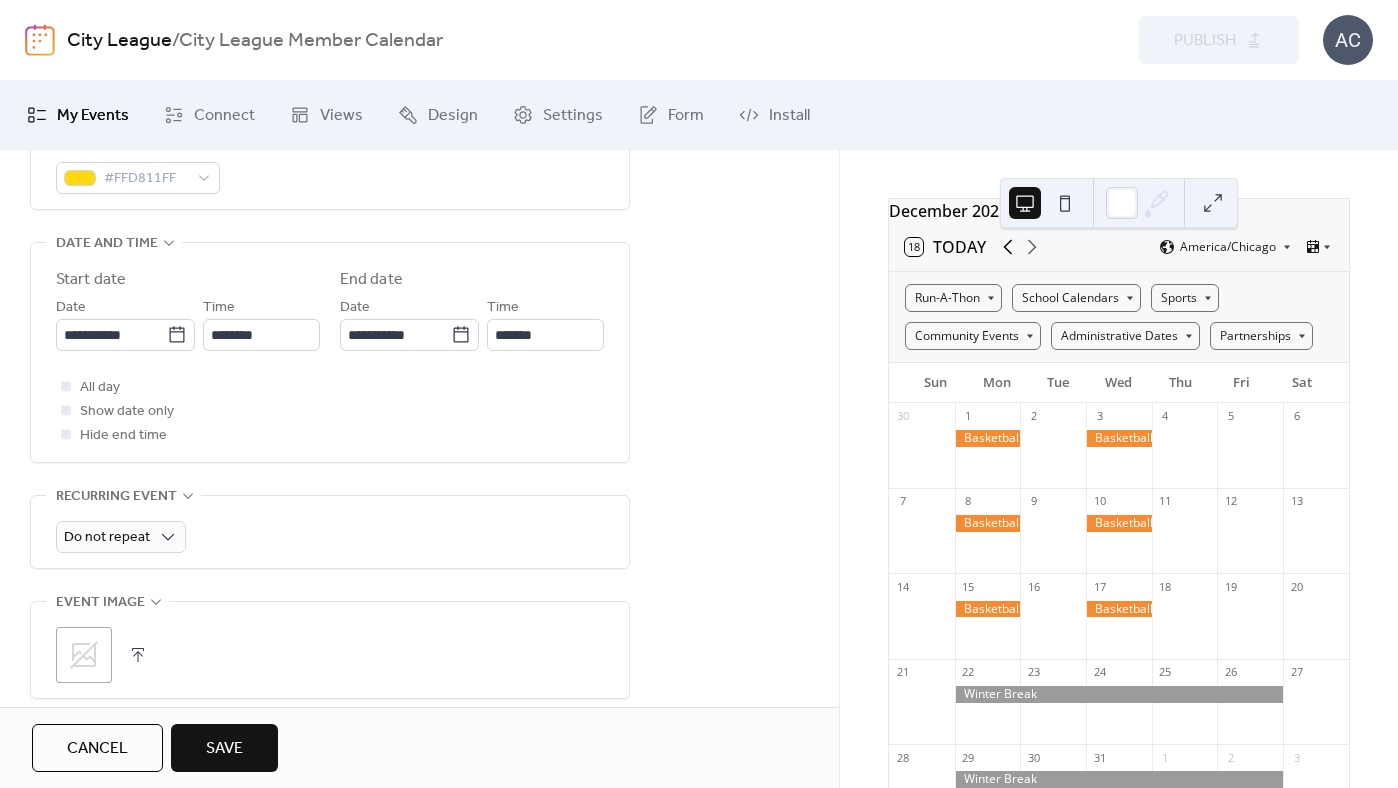 click 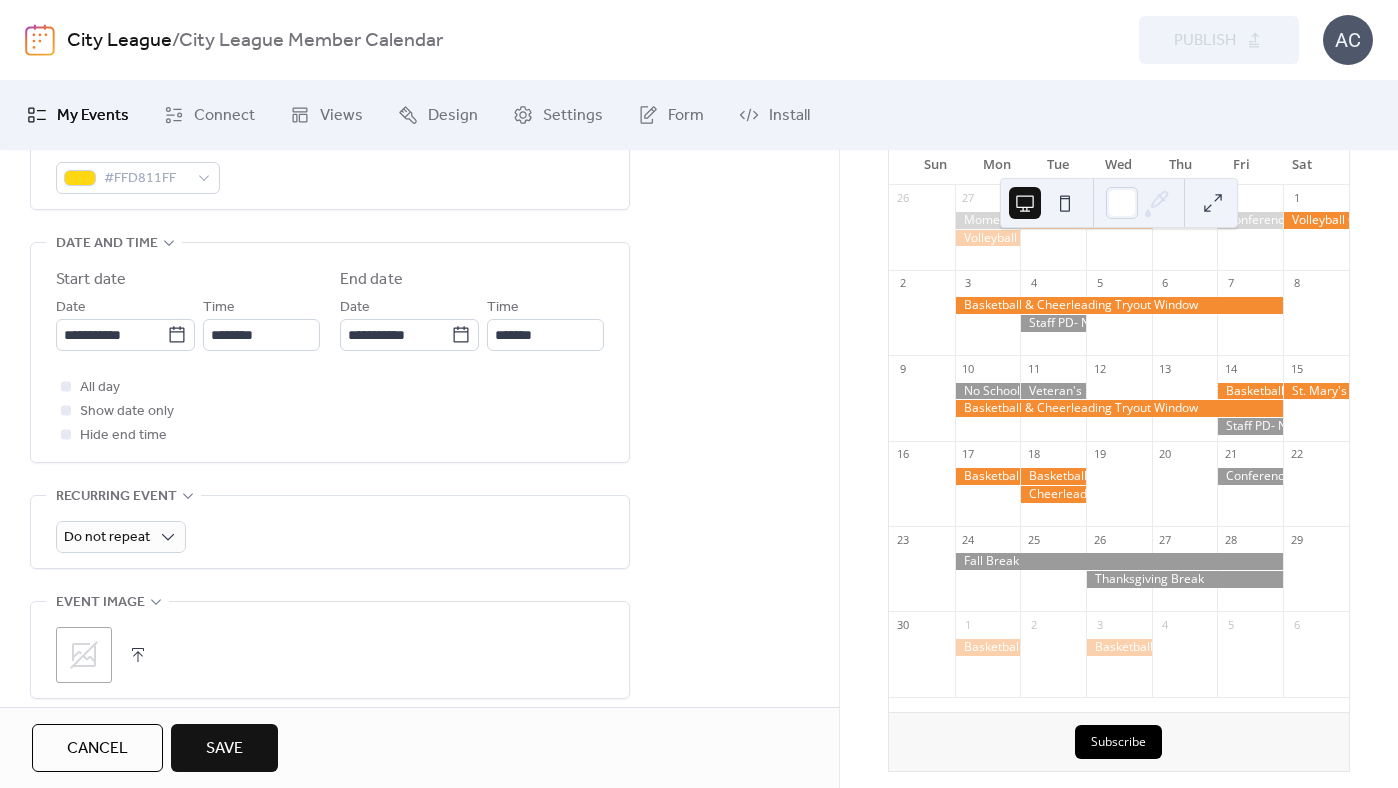 scroll, scrollTop: 256, scrollLeft: 0, axis: vertical 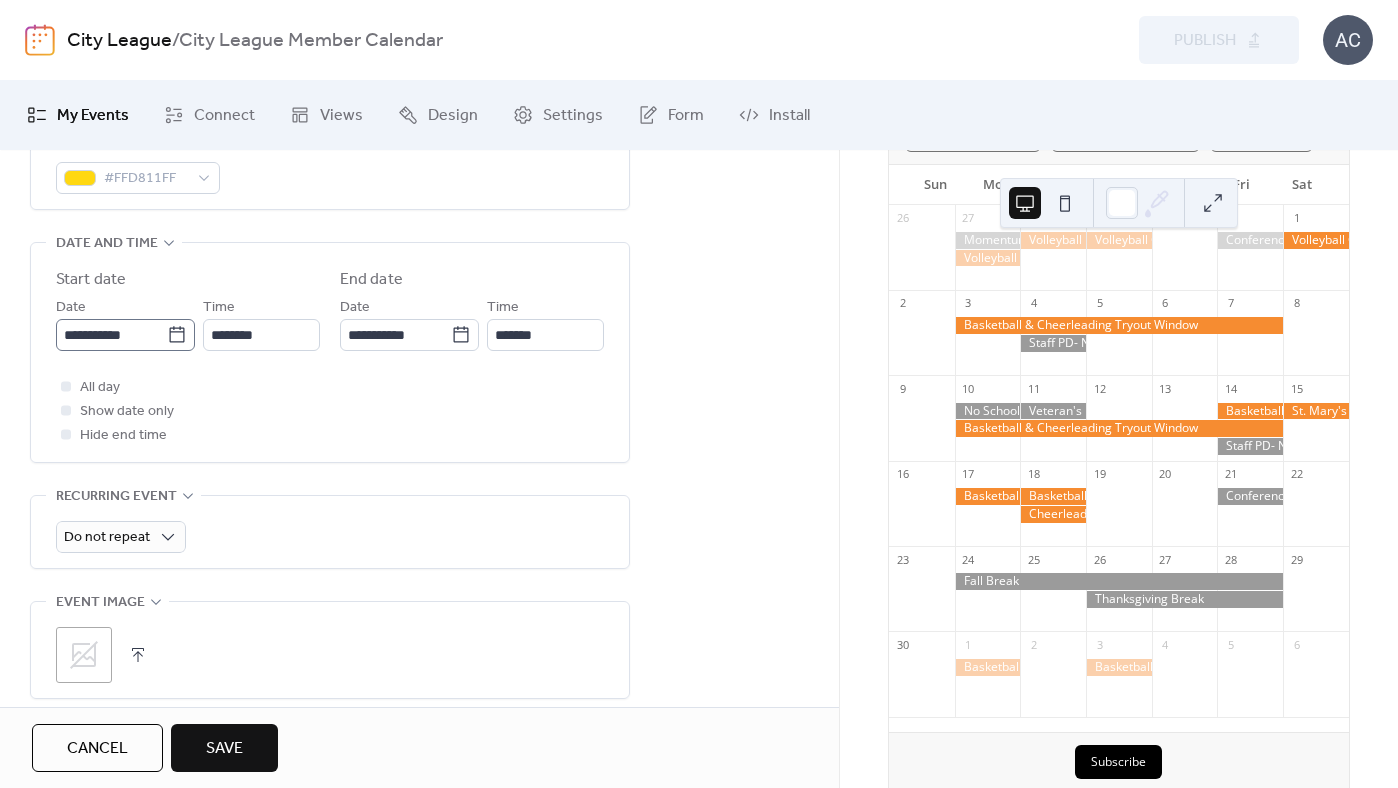 click 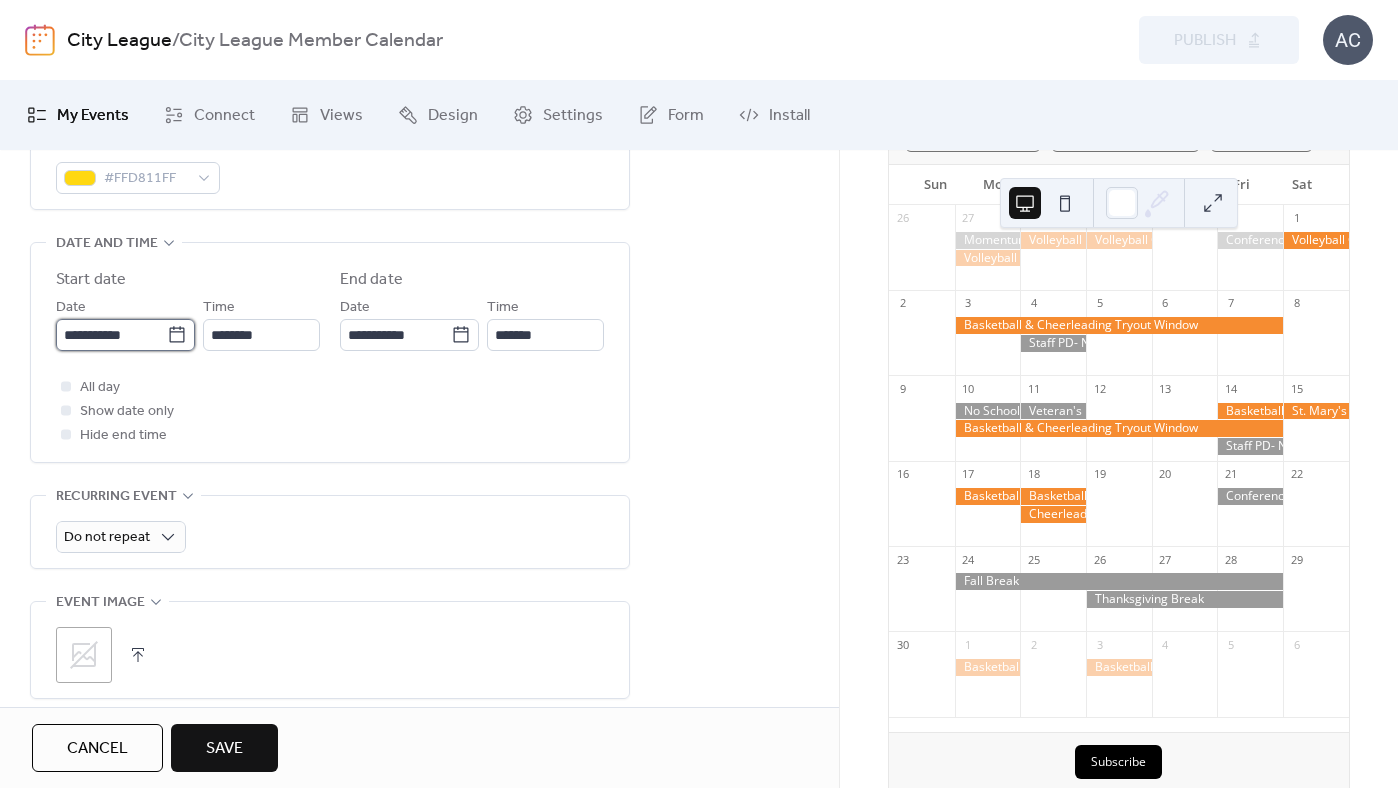 click on "**********" at bounding box center (111, 335) 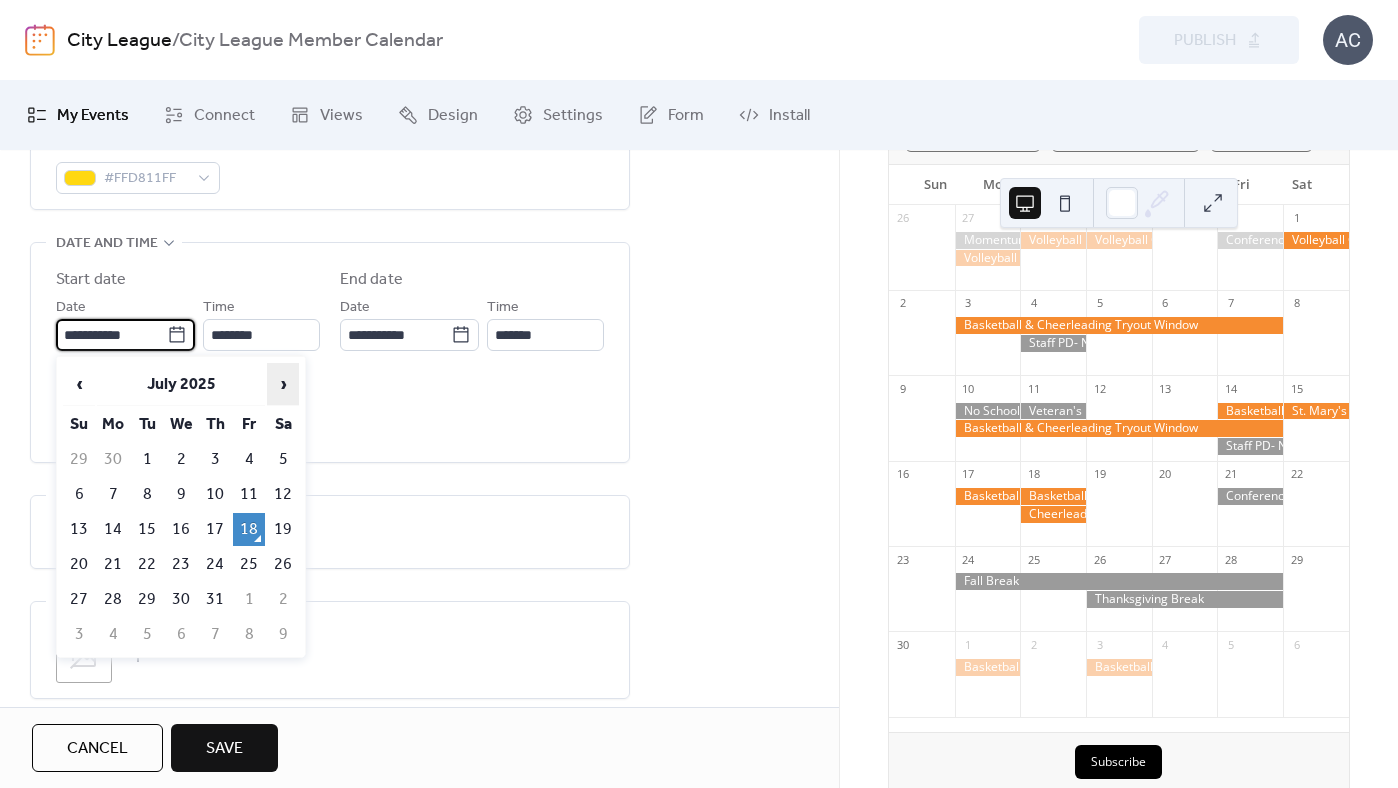 click on "›" at bounding box center [283, 384] 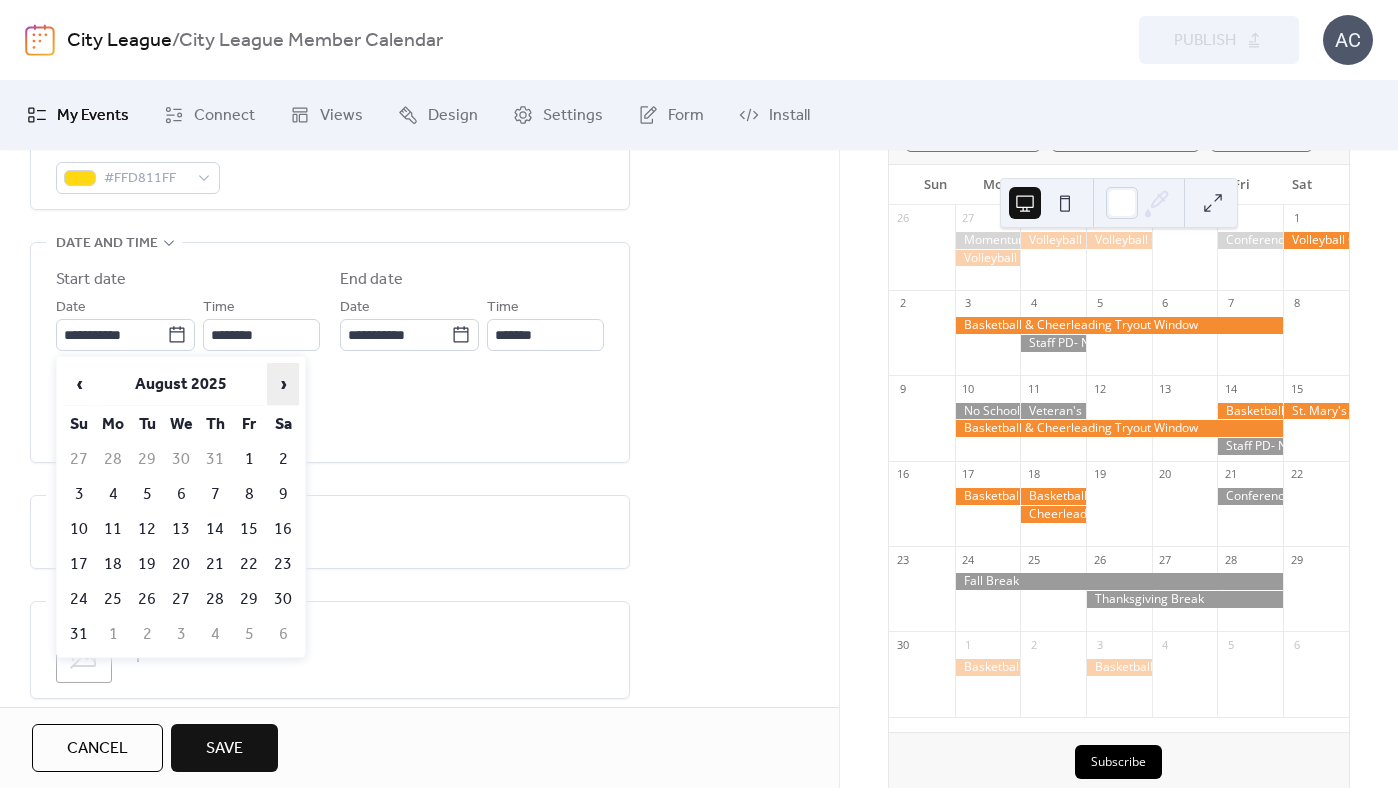 click on "›" at bounding box center (283, 384) 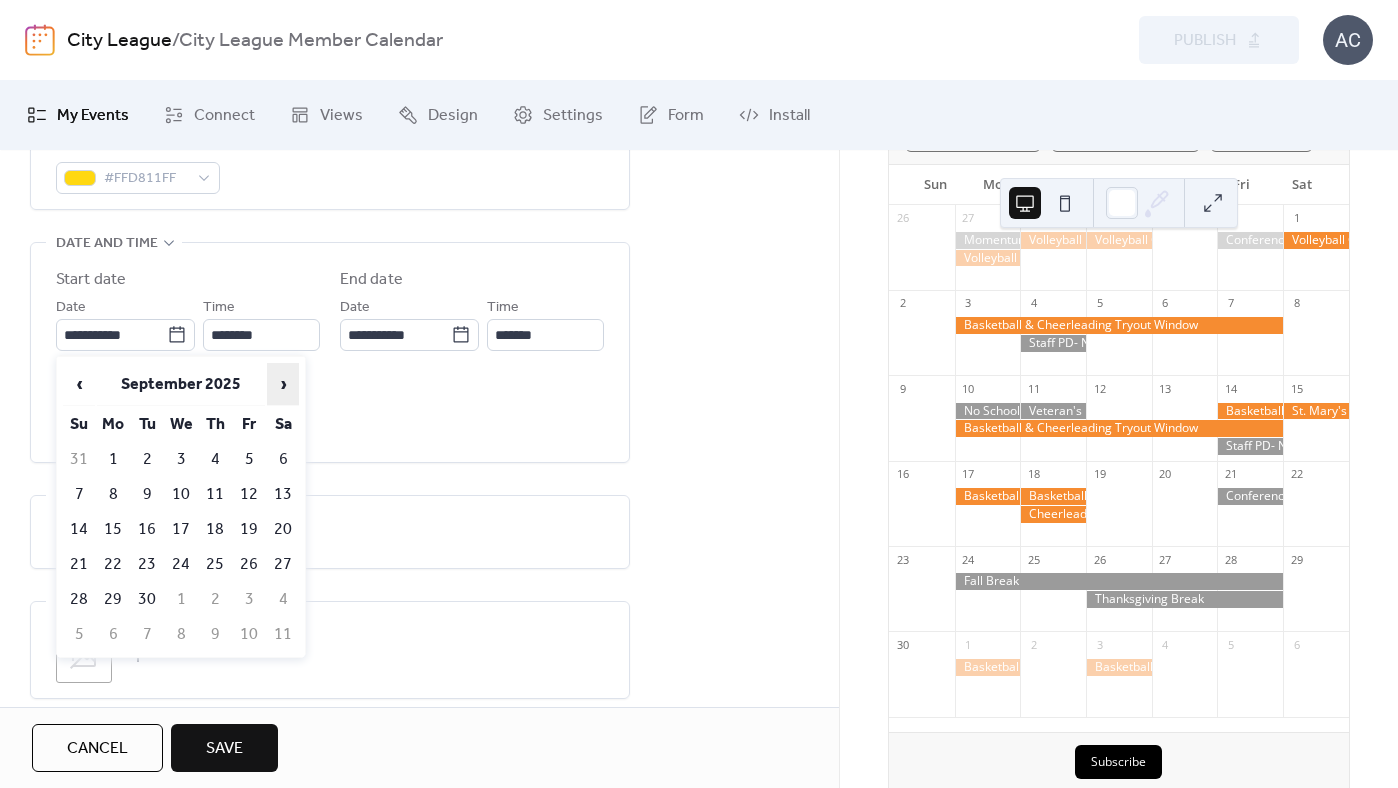 click on "›" at bounding box center [283, 384] 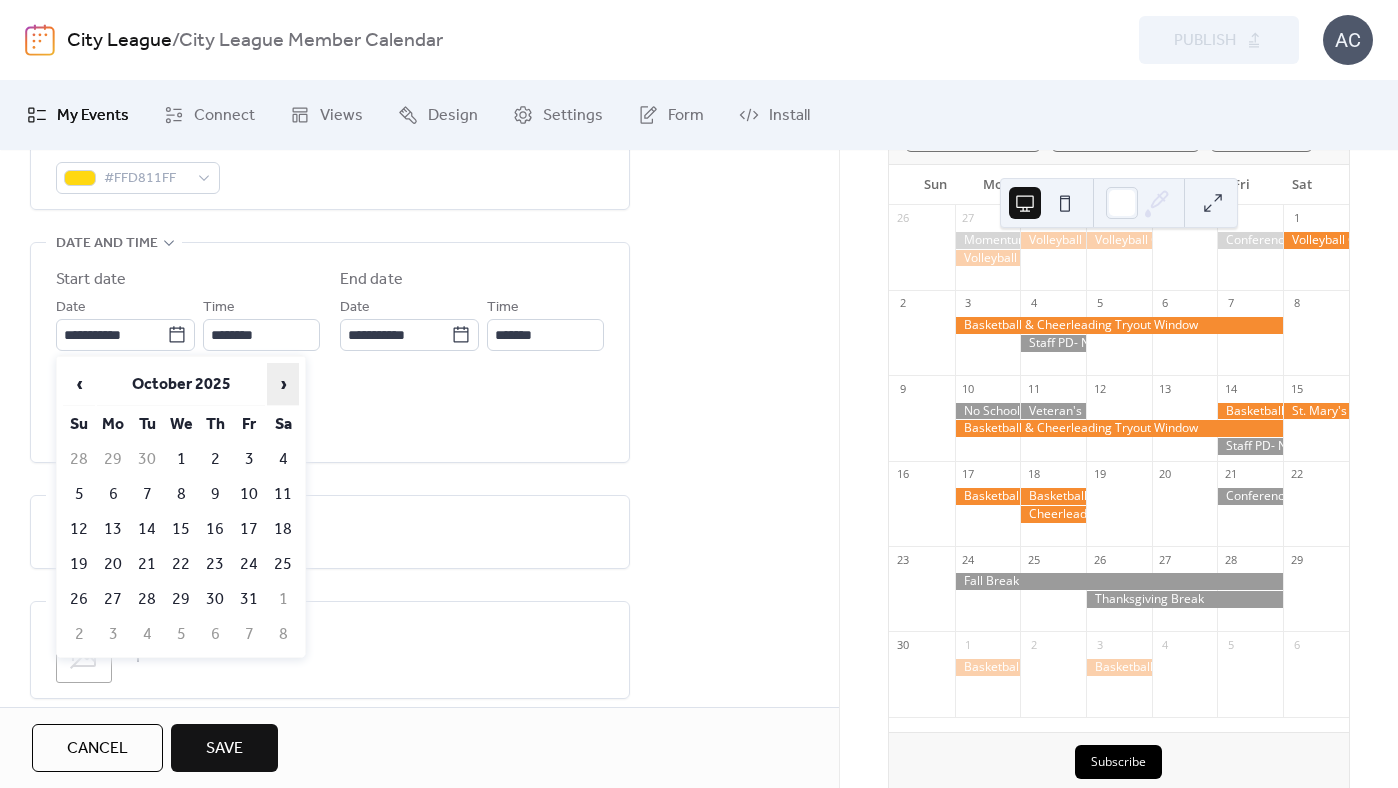 click on "›" at bounding box center (283, 384) 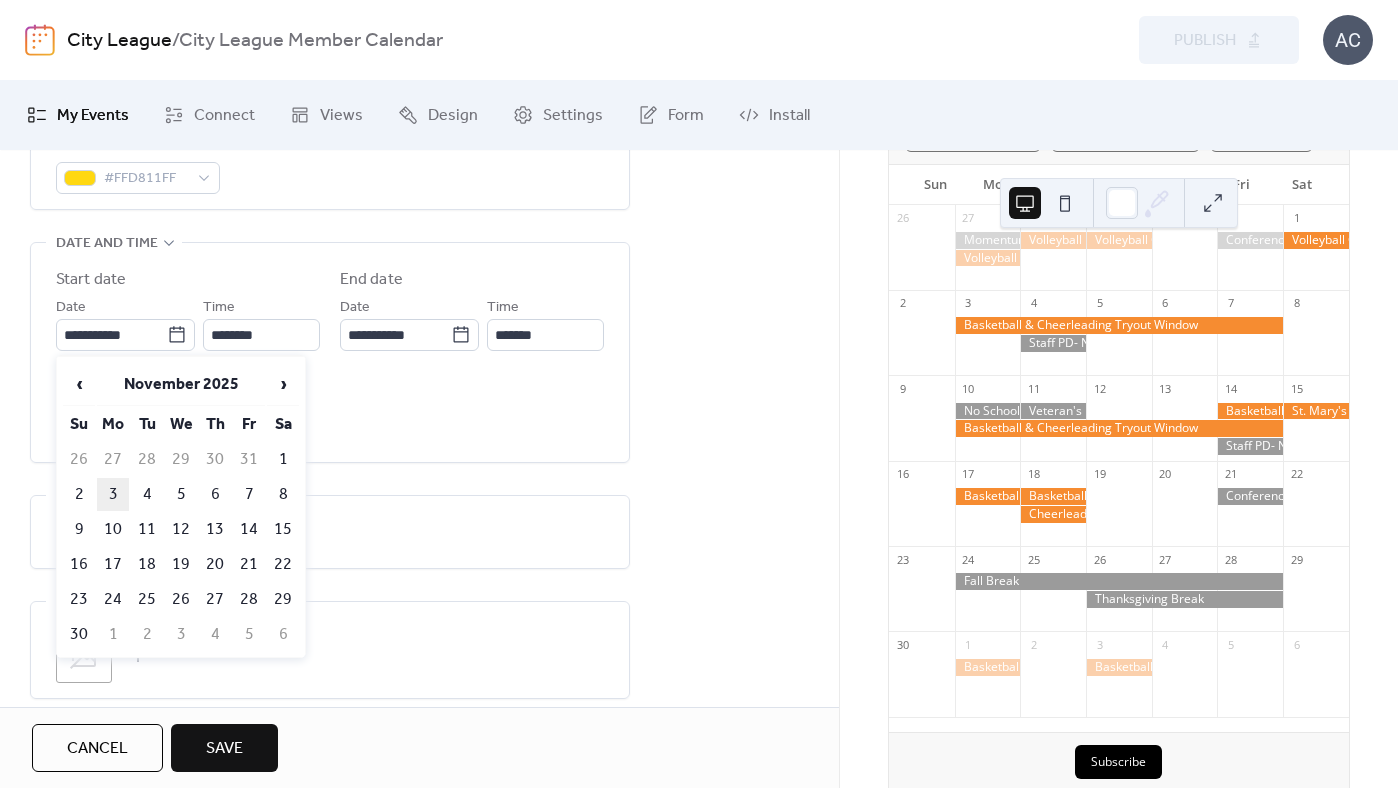 click on "3" at bounding box center (113, 494) 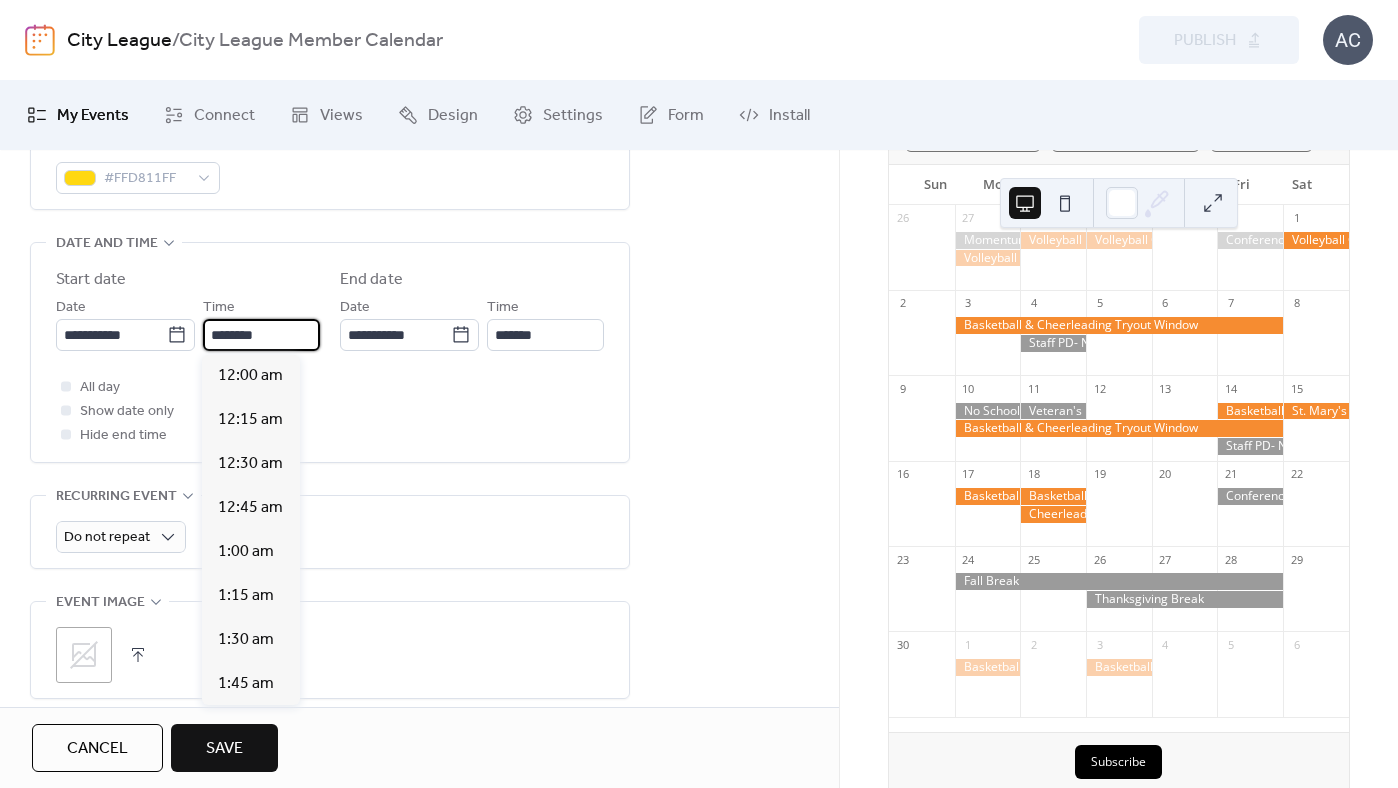click on "********" at bounding box center [261, 335] 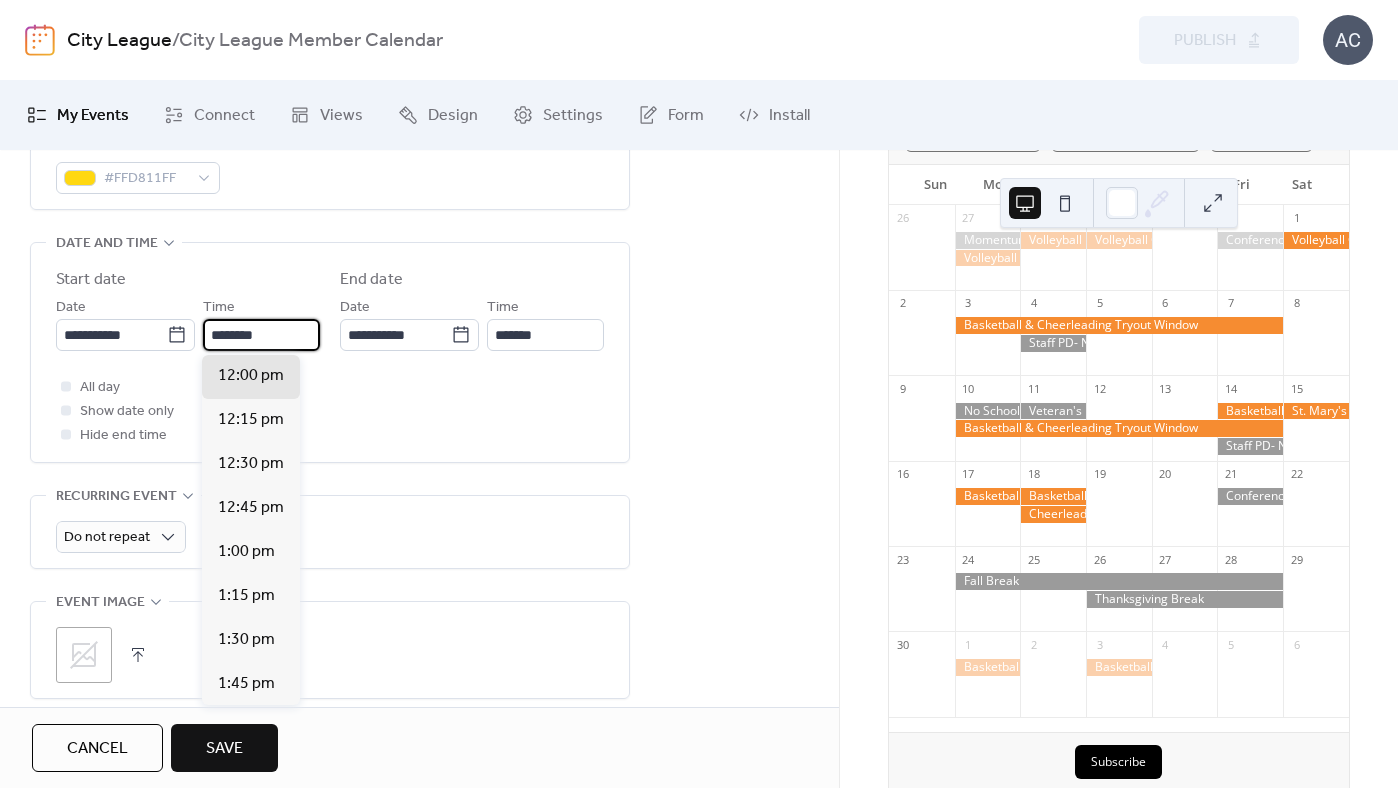 click on "********" at bounding box center (261, 335) 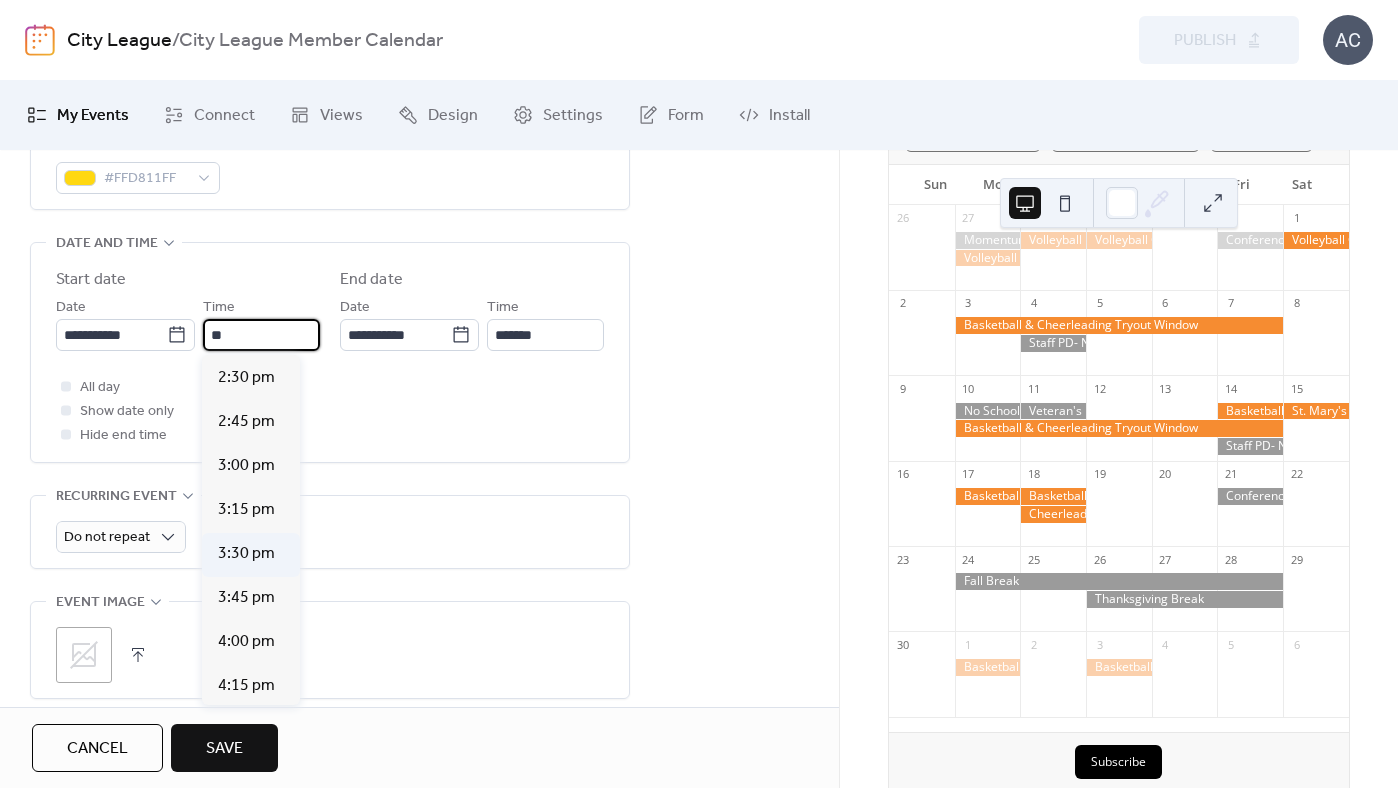scroll, scrollTop: 3165, scrollLeft: 0, axis: vertical 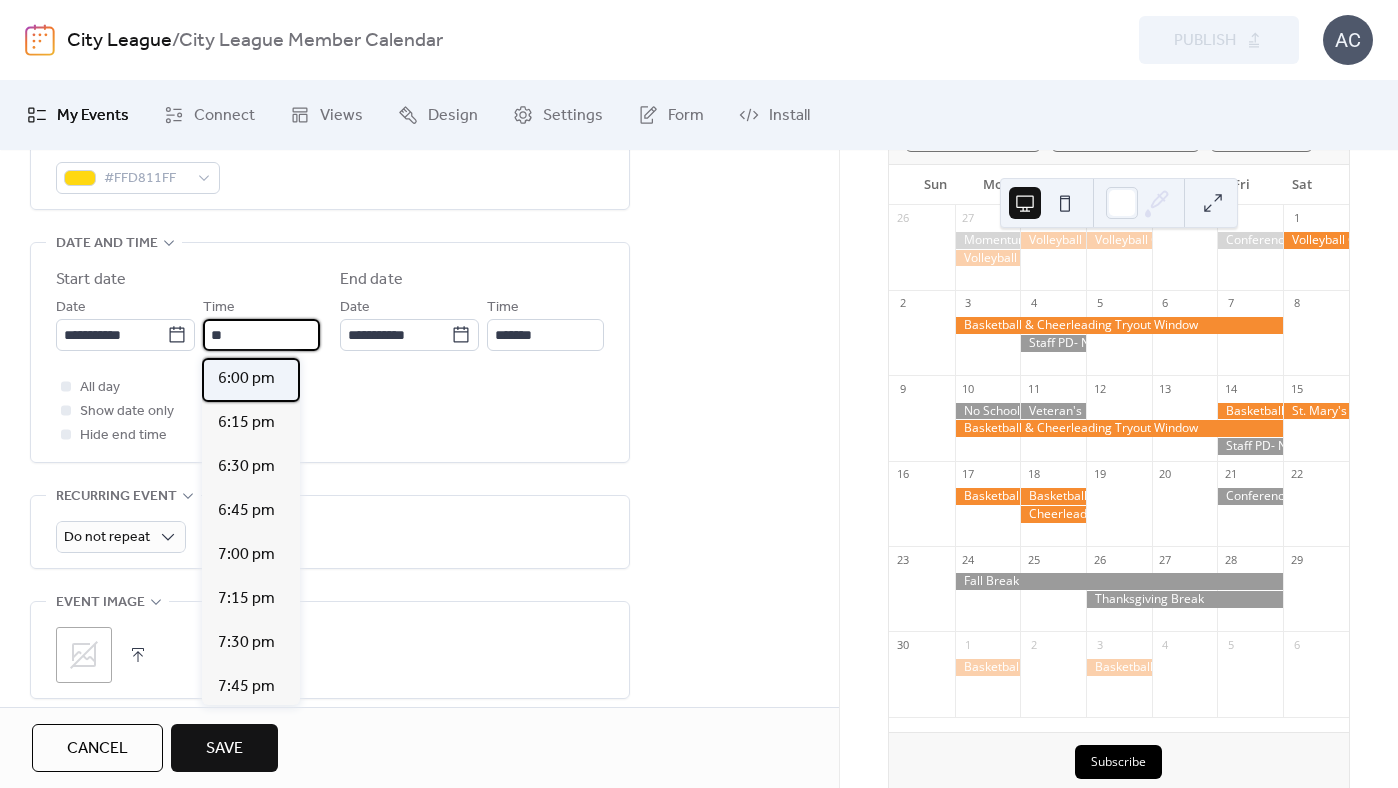 click on "6:00 pm" at bounding box center [246, 379] 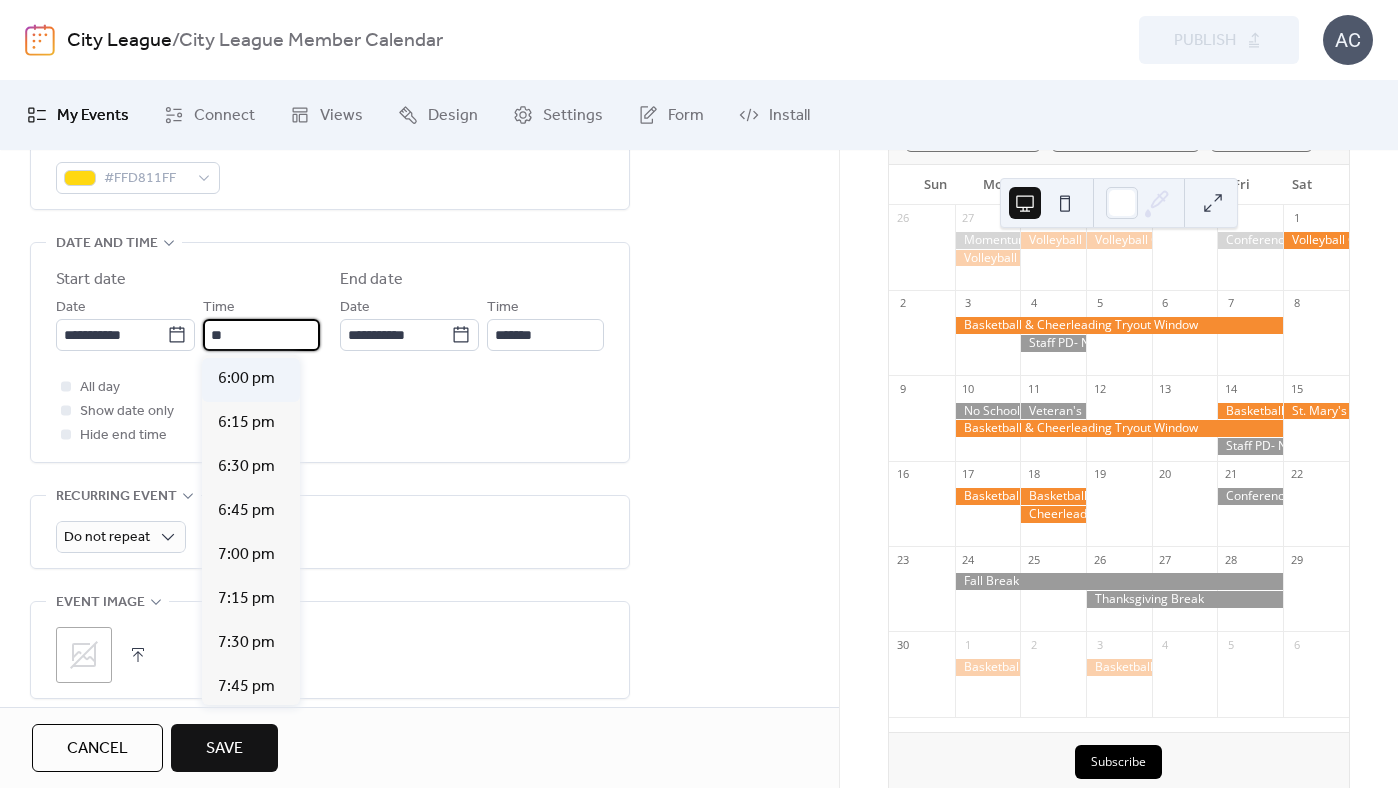 type on "*******" 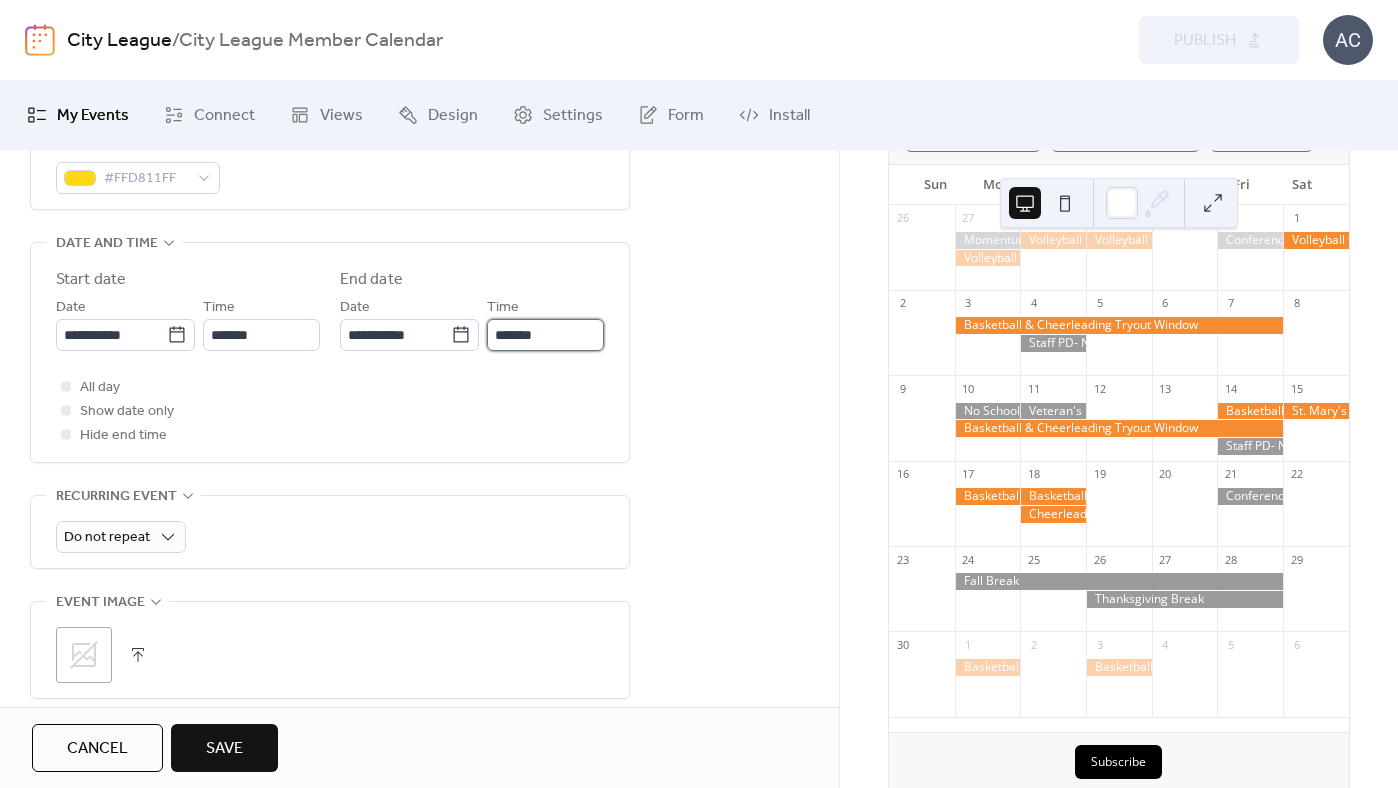 click on "*******" at bounding box center (545, 335) 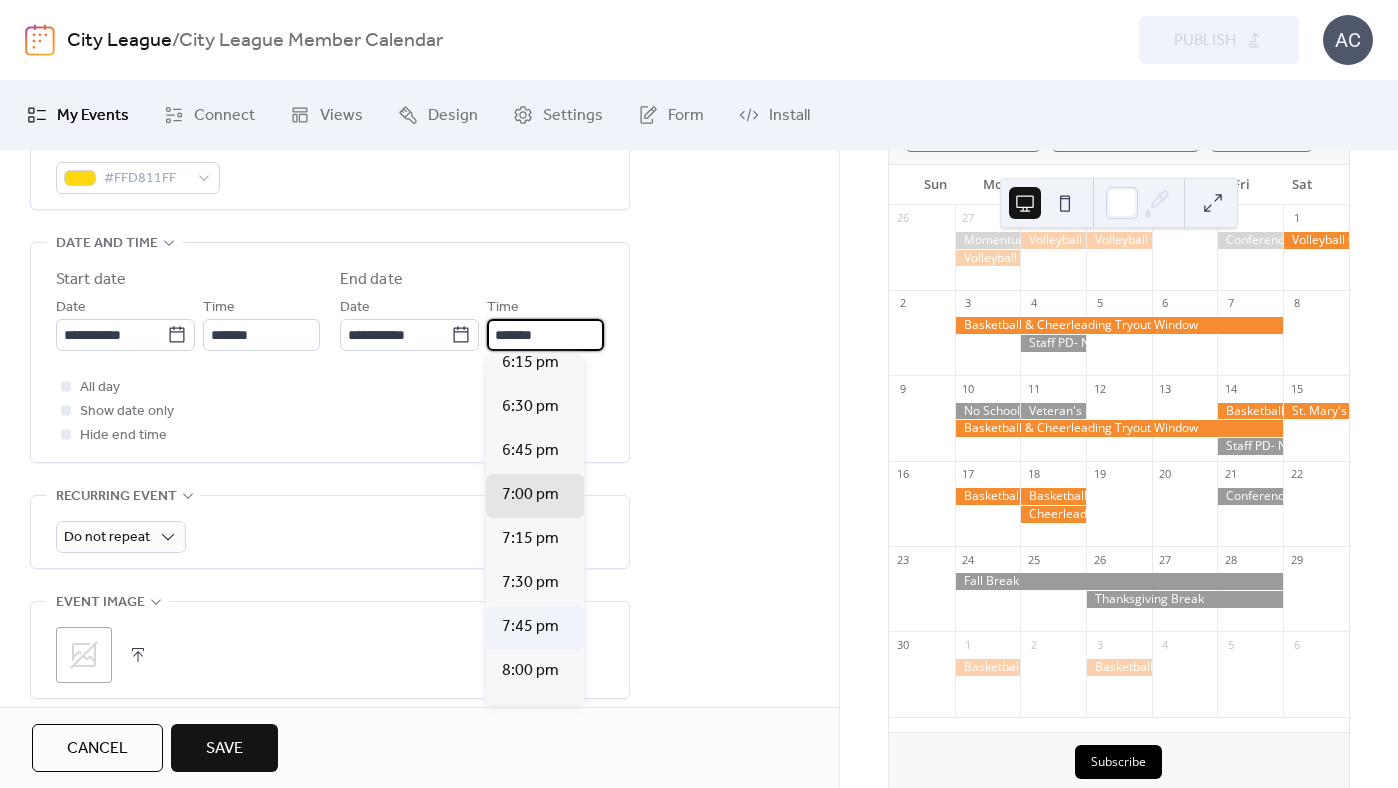 scroll, scrollTop: 33, scrollLeft: 0, axis: vertical 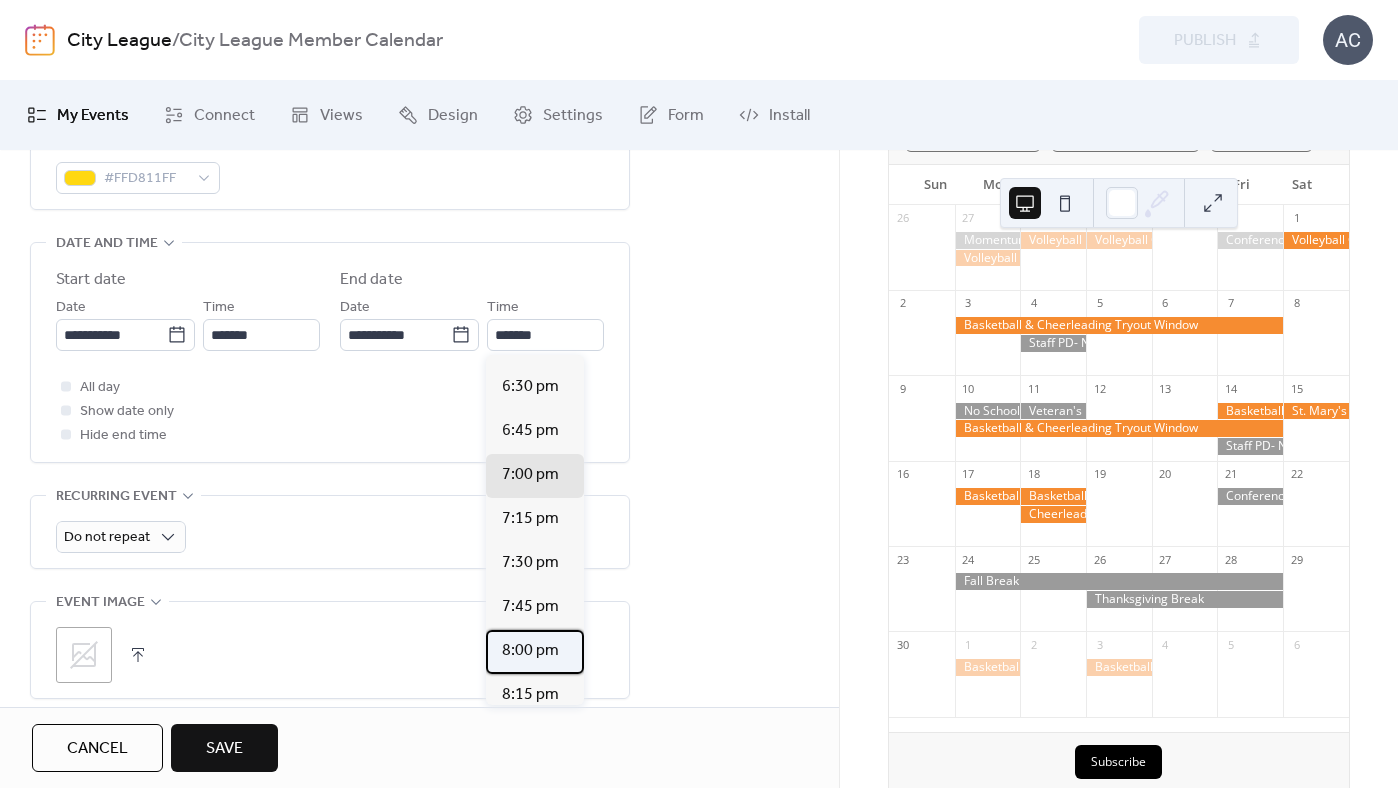 click on "8:00 pm" at bounding box center [530, 651] 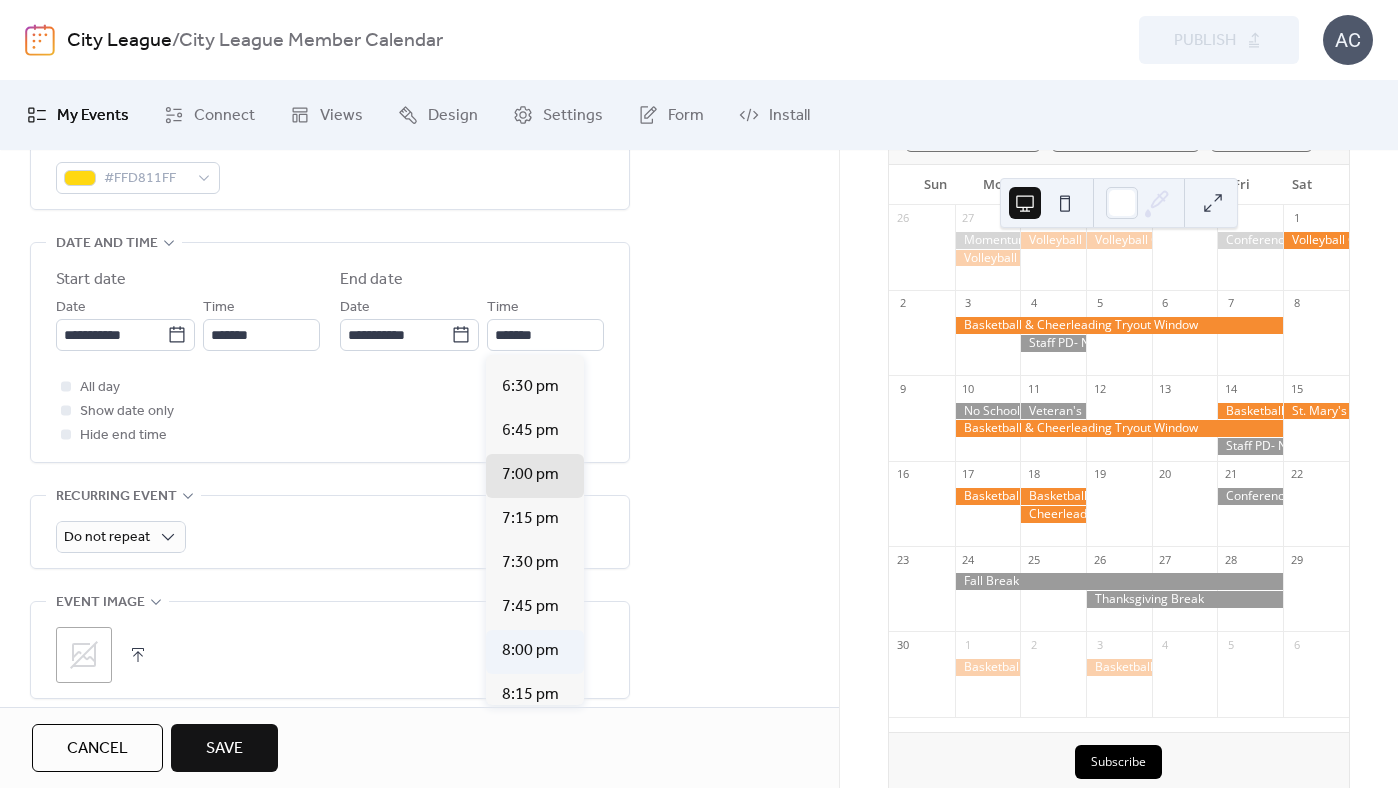 type on "*******" 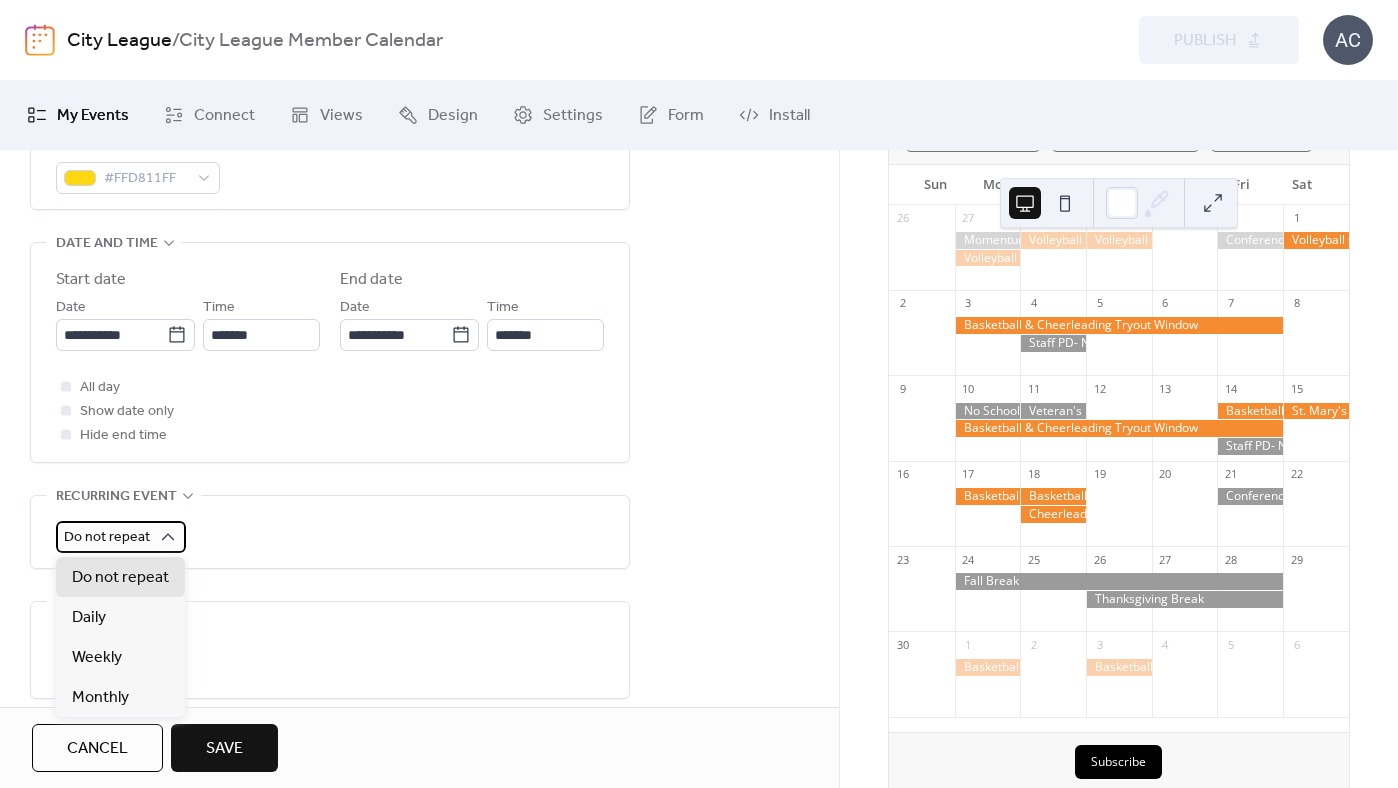 click on "Do not repeat" at bounding box center [107, 537] 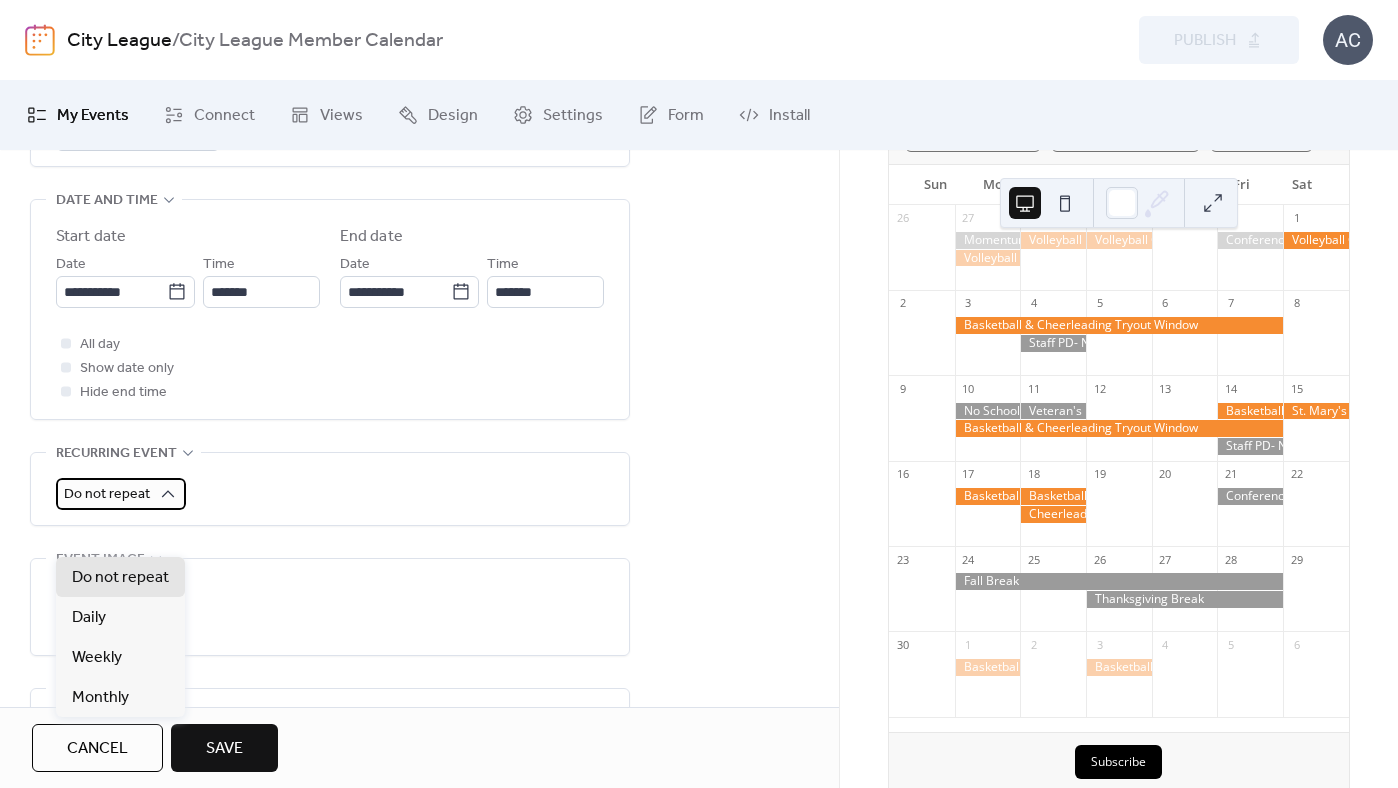 scroll, scrollTop: 753, scrollLeft: 0, axis: vertical 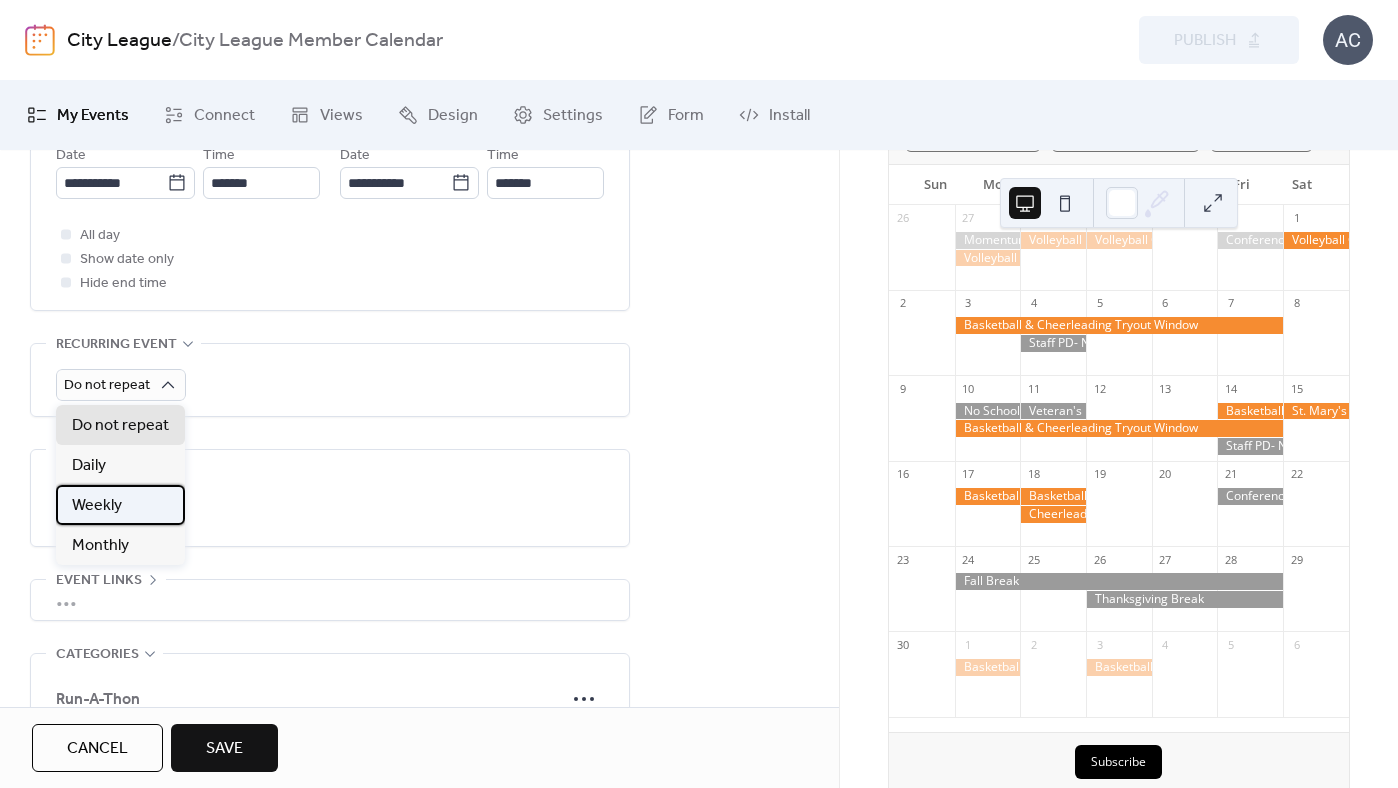 click on "Weekly" at bounding box center [97, 506] 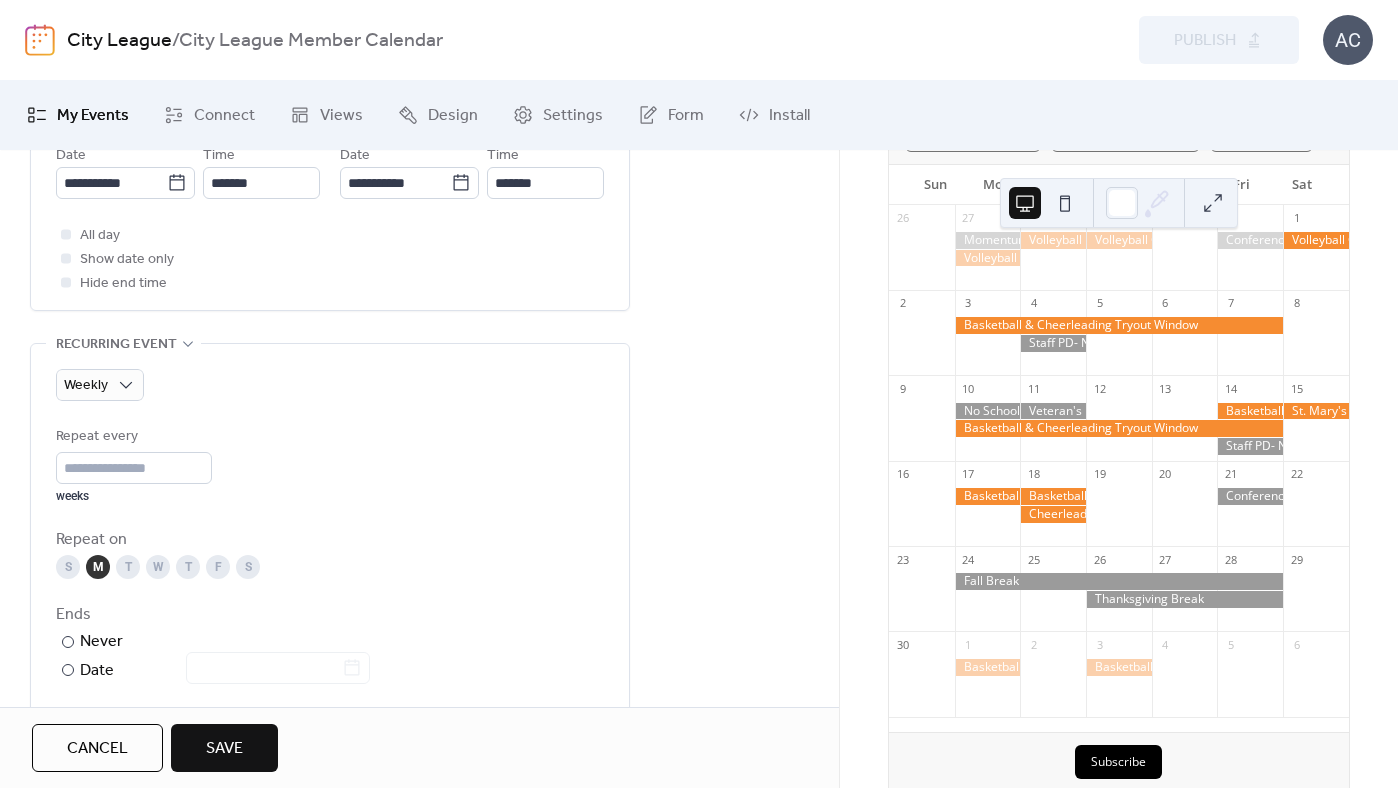 click on "T" at bounding box center [128, 567] 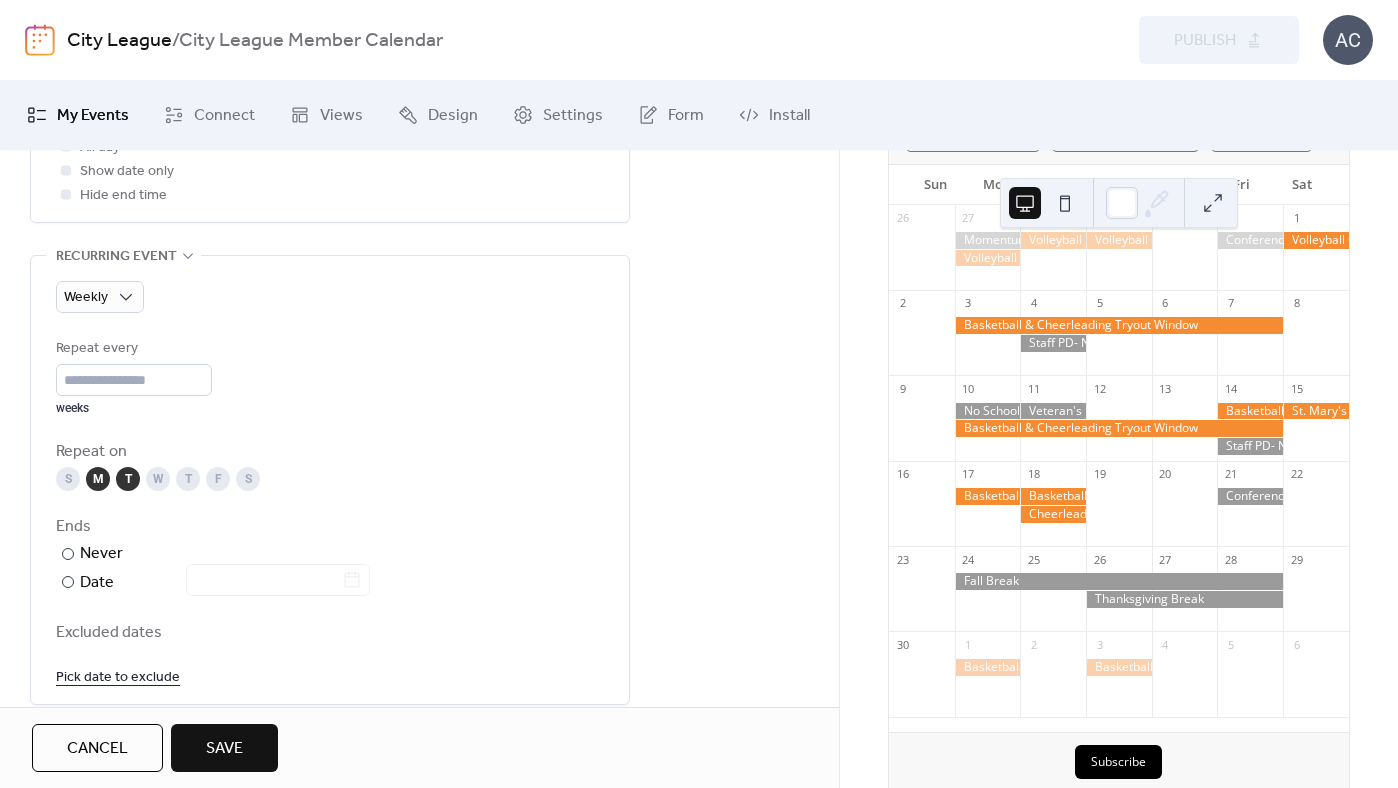 scroll, scrollTop: 891, scrollLeft: 0, axis: vertical 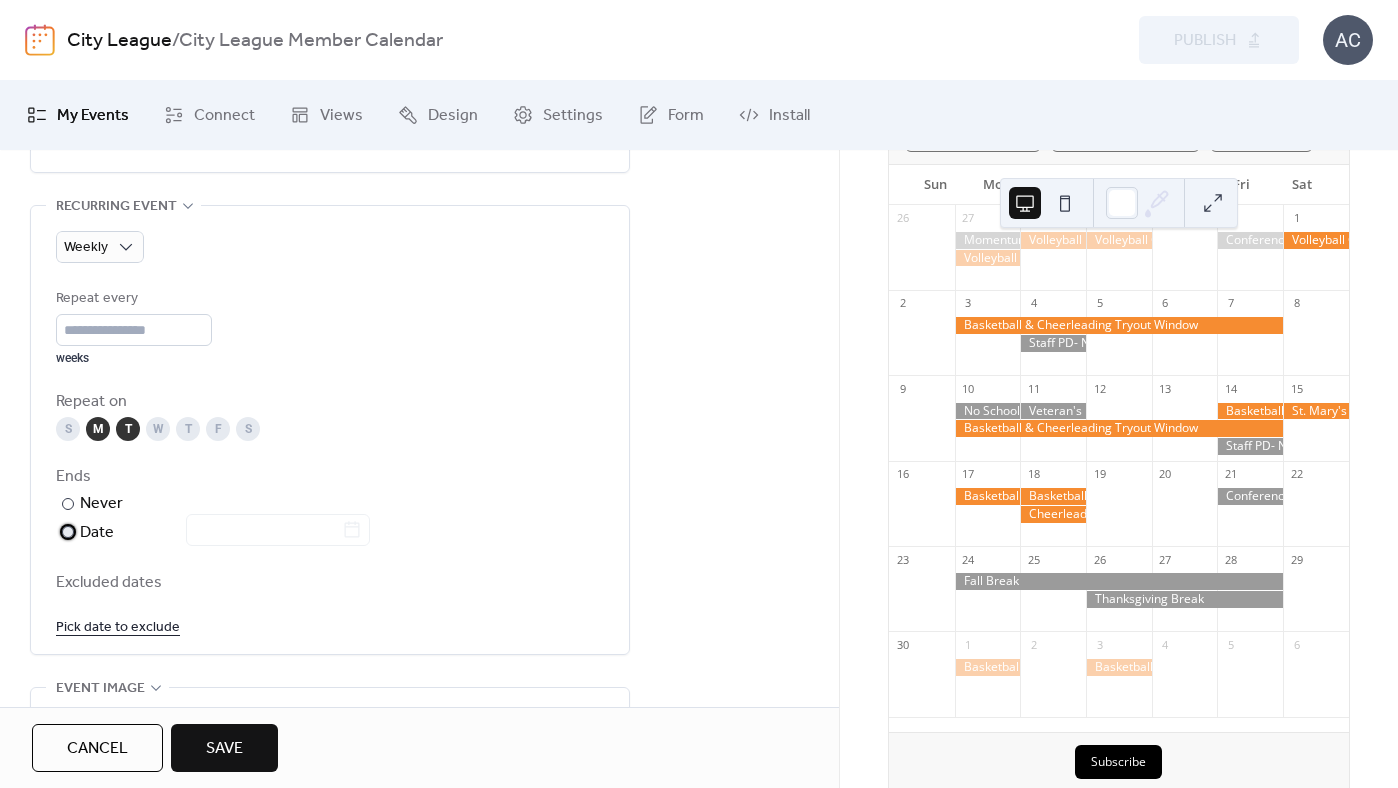 click at bounding box center [68, 532] 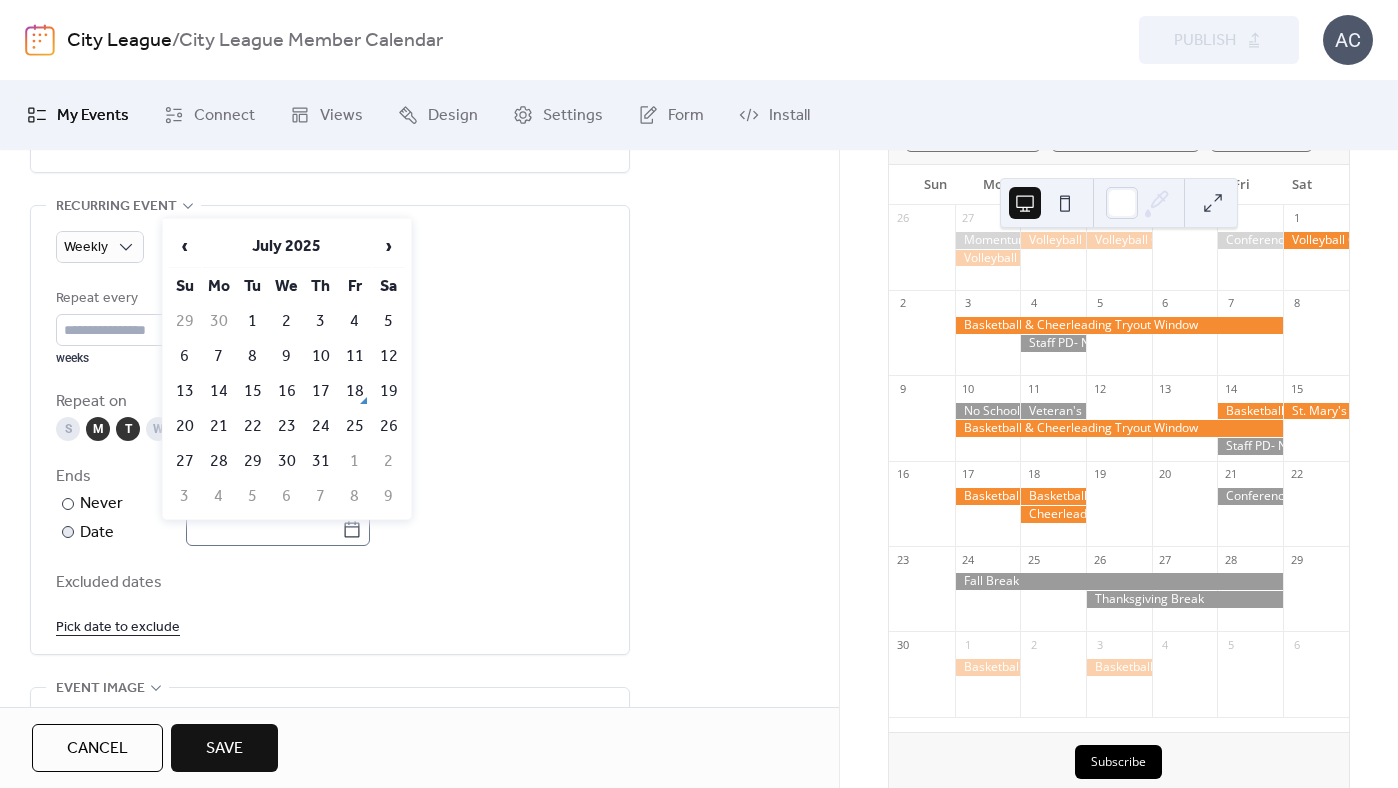 click 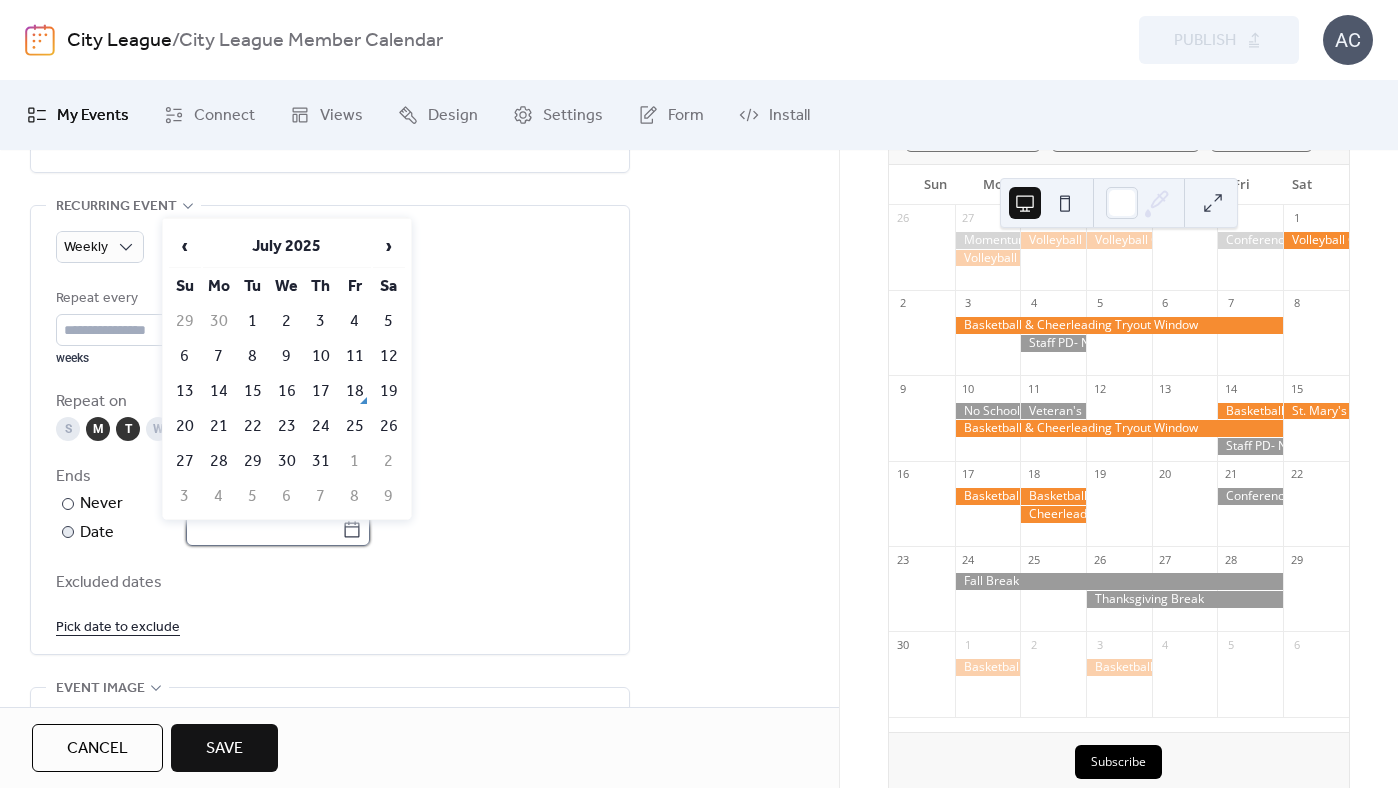 click at bounding box center (264, 530) 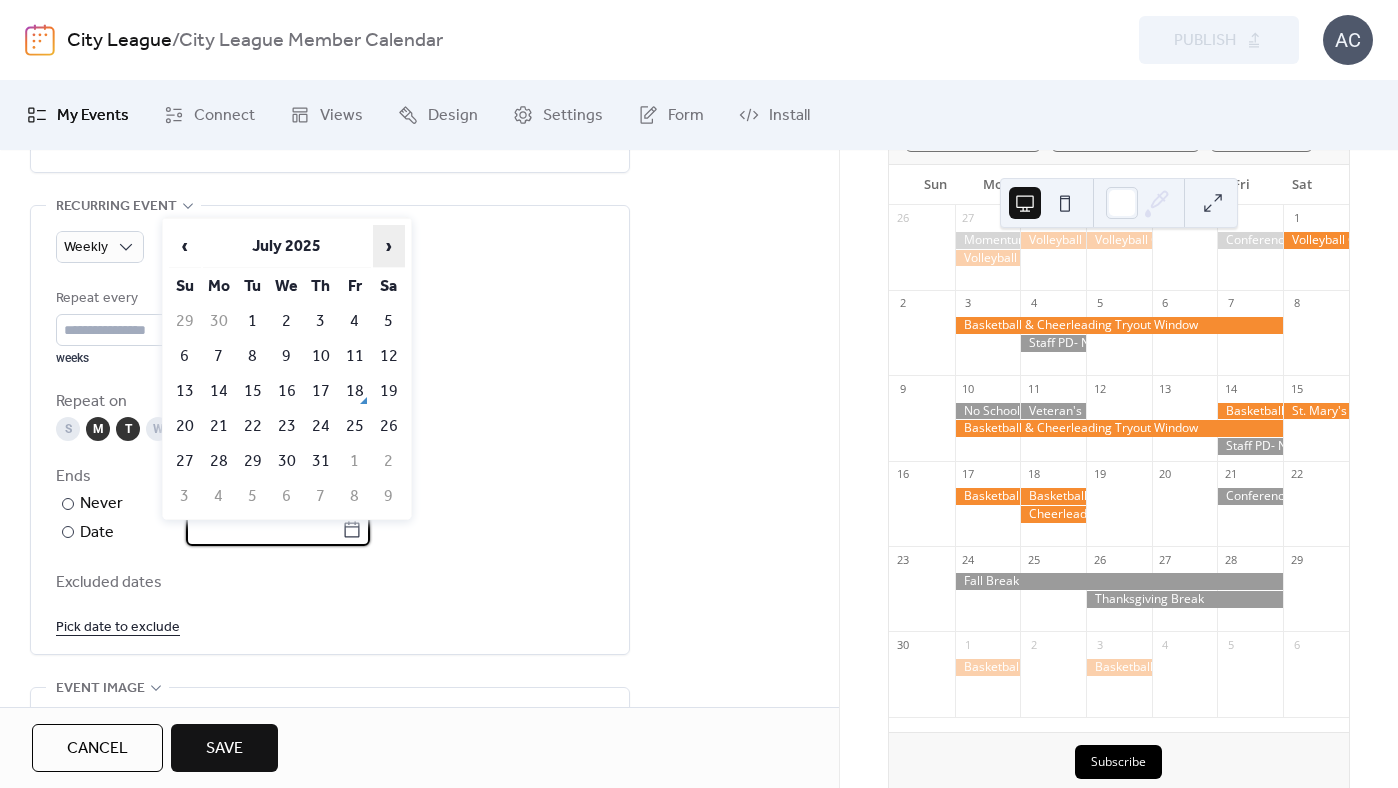 click on "›" at bounding box center [389, 246] 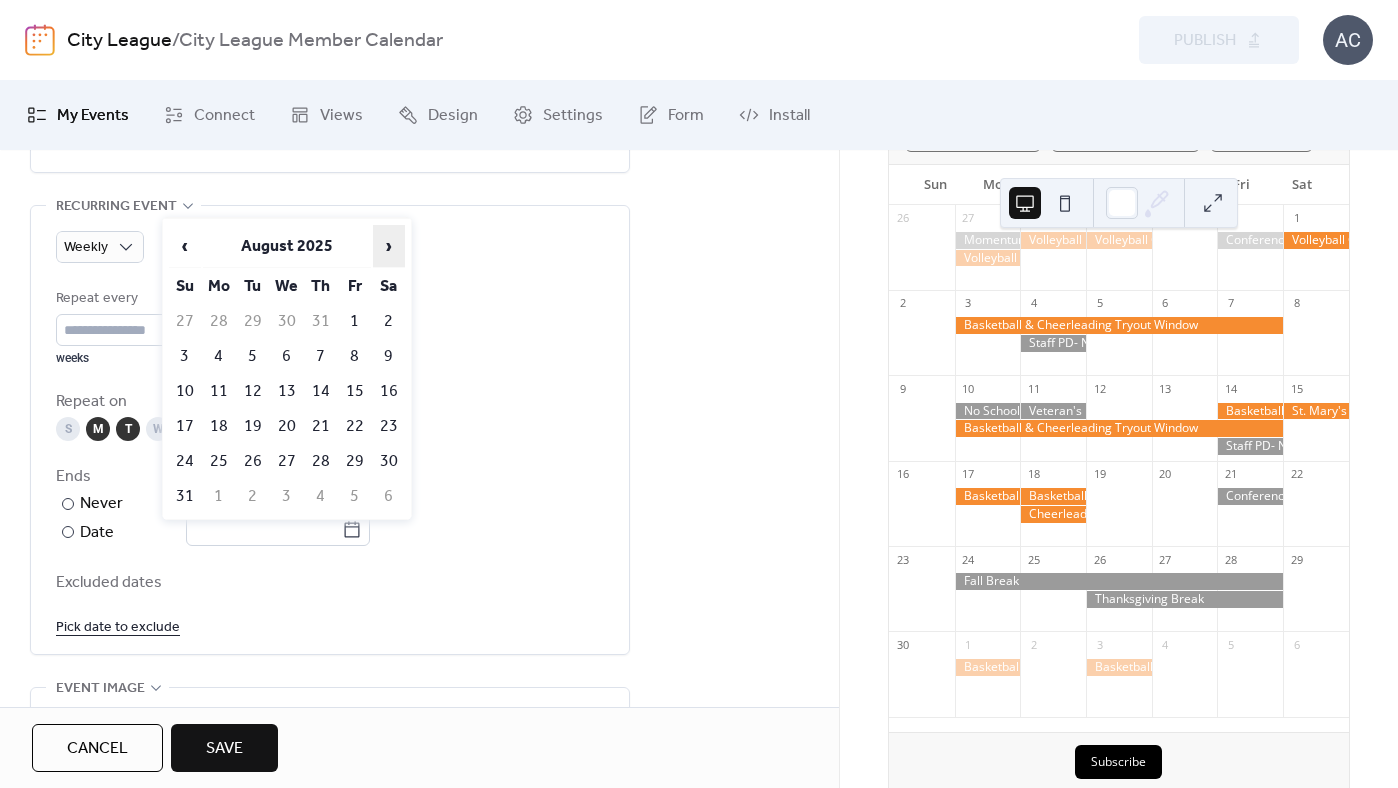 click on "›" at bounding box center (389, 246) 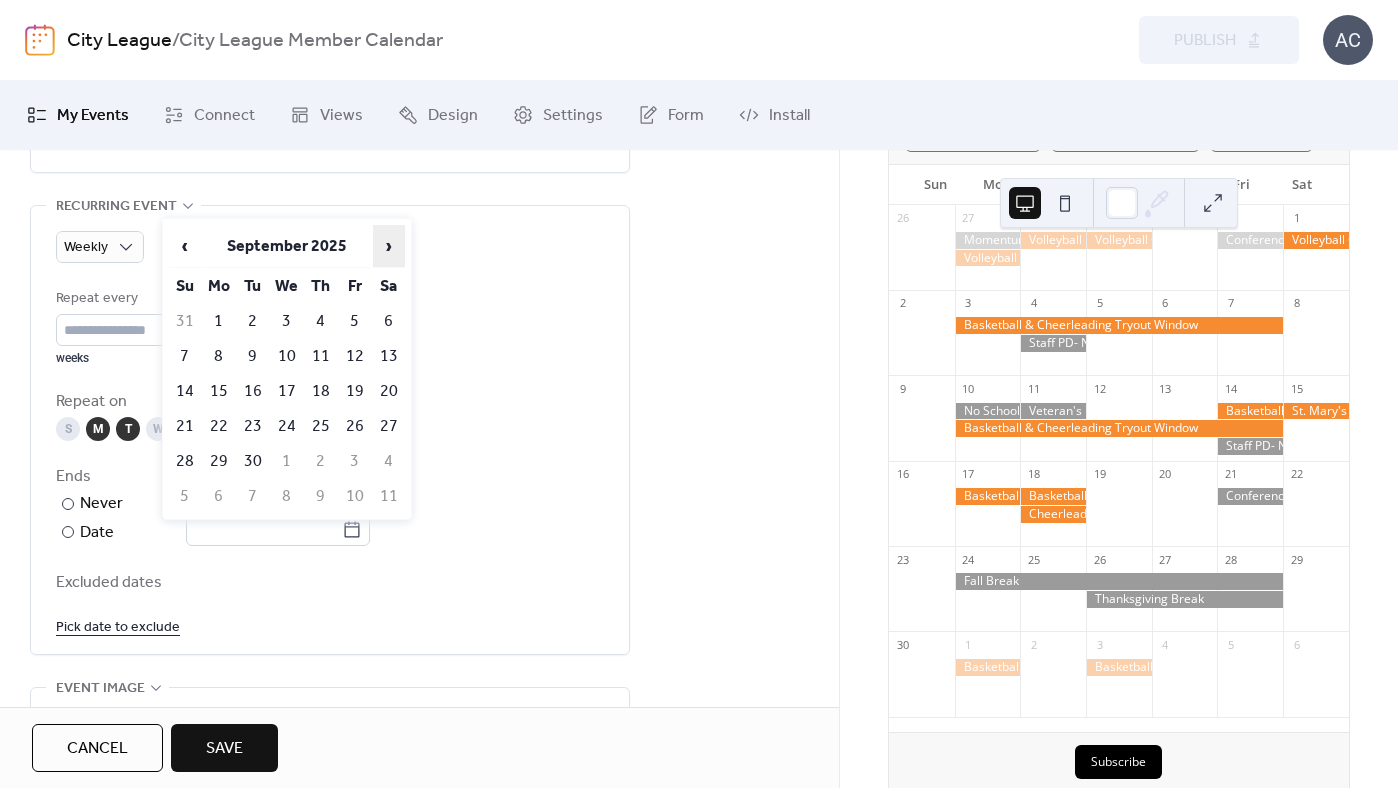 click on "›" at bounding box center [389, 246] 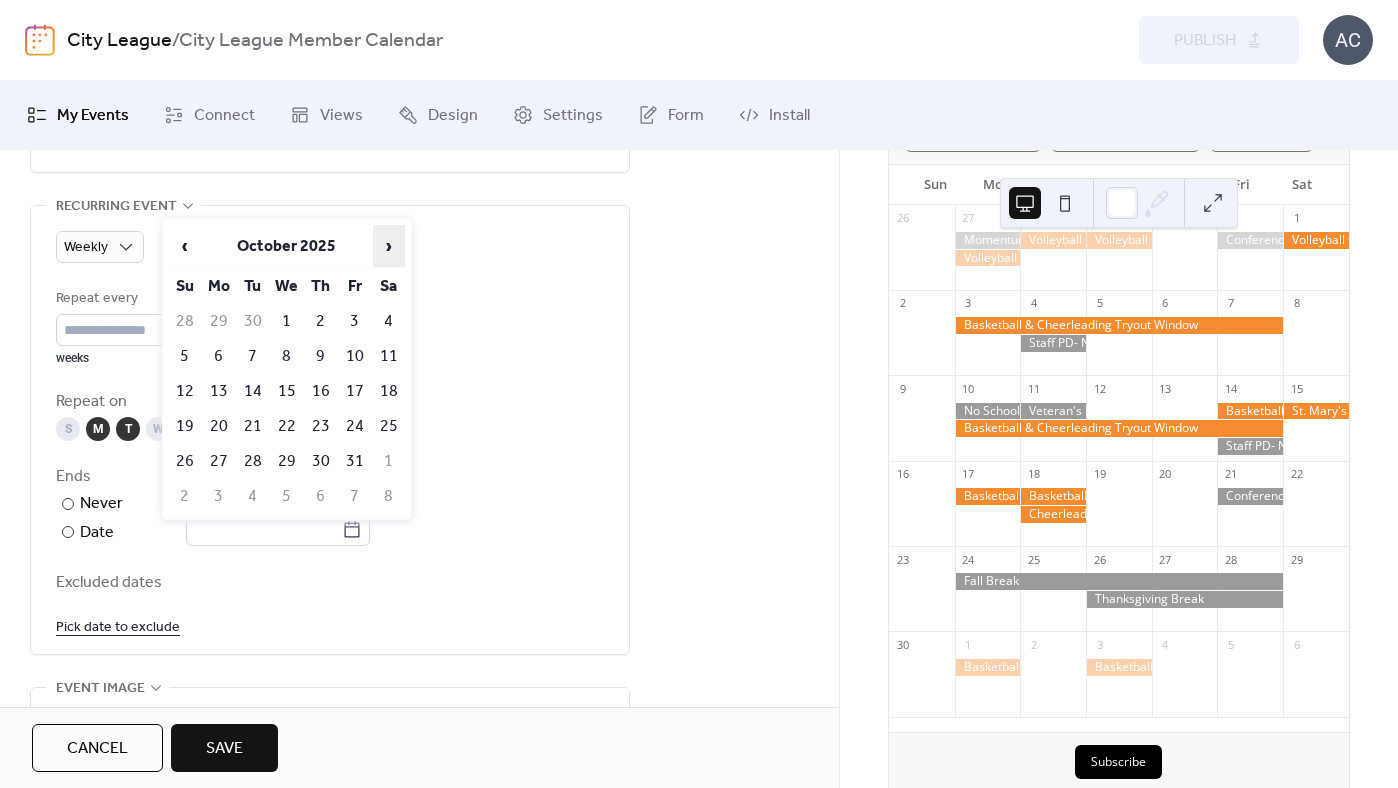 click on "›" at bounding box center [389, 246] 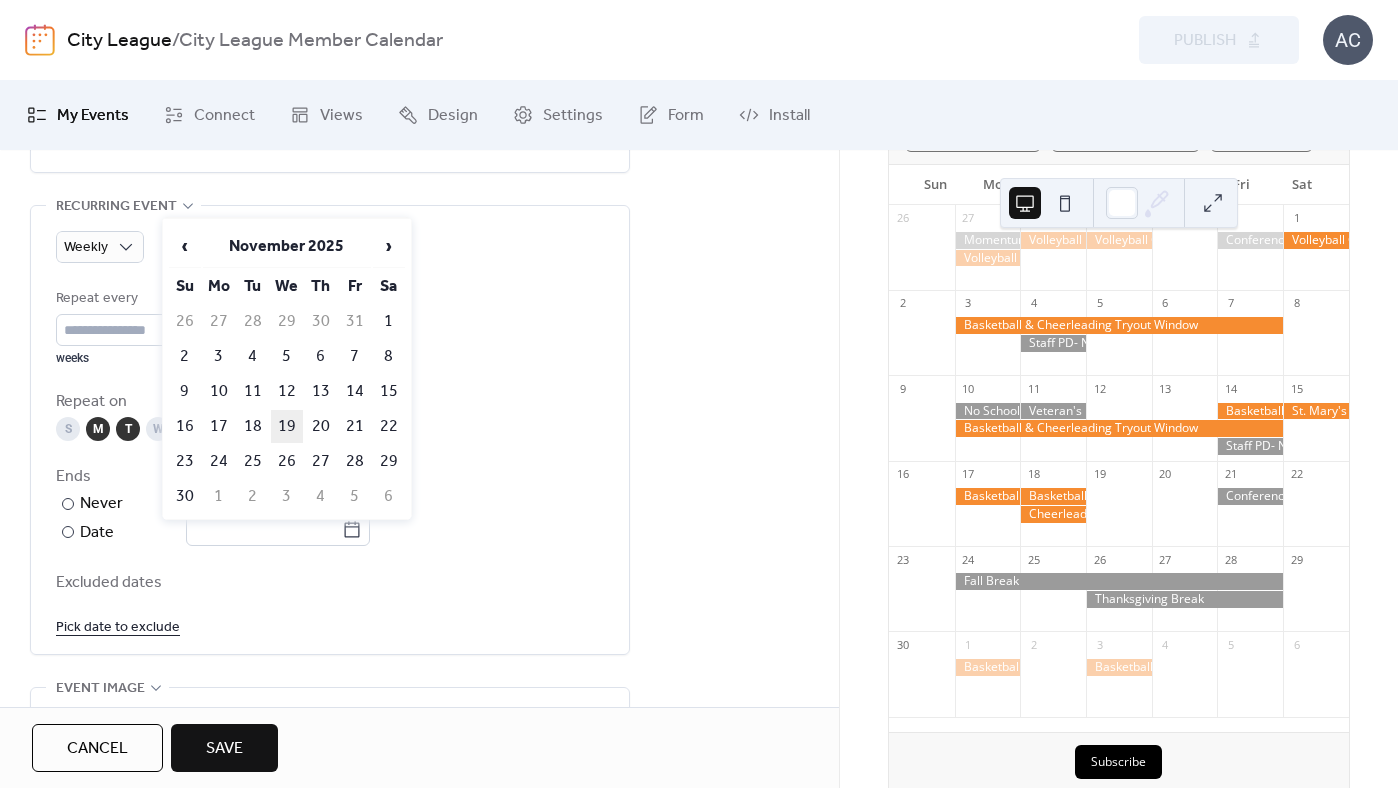 click on "19" at bounding box center (287, 426) 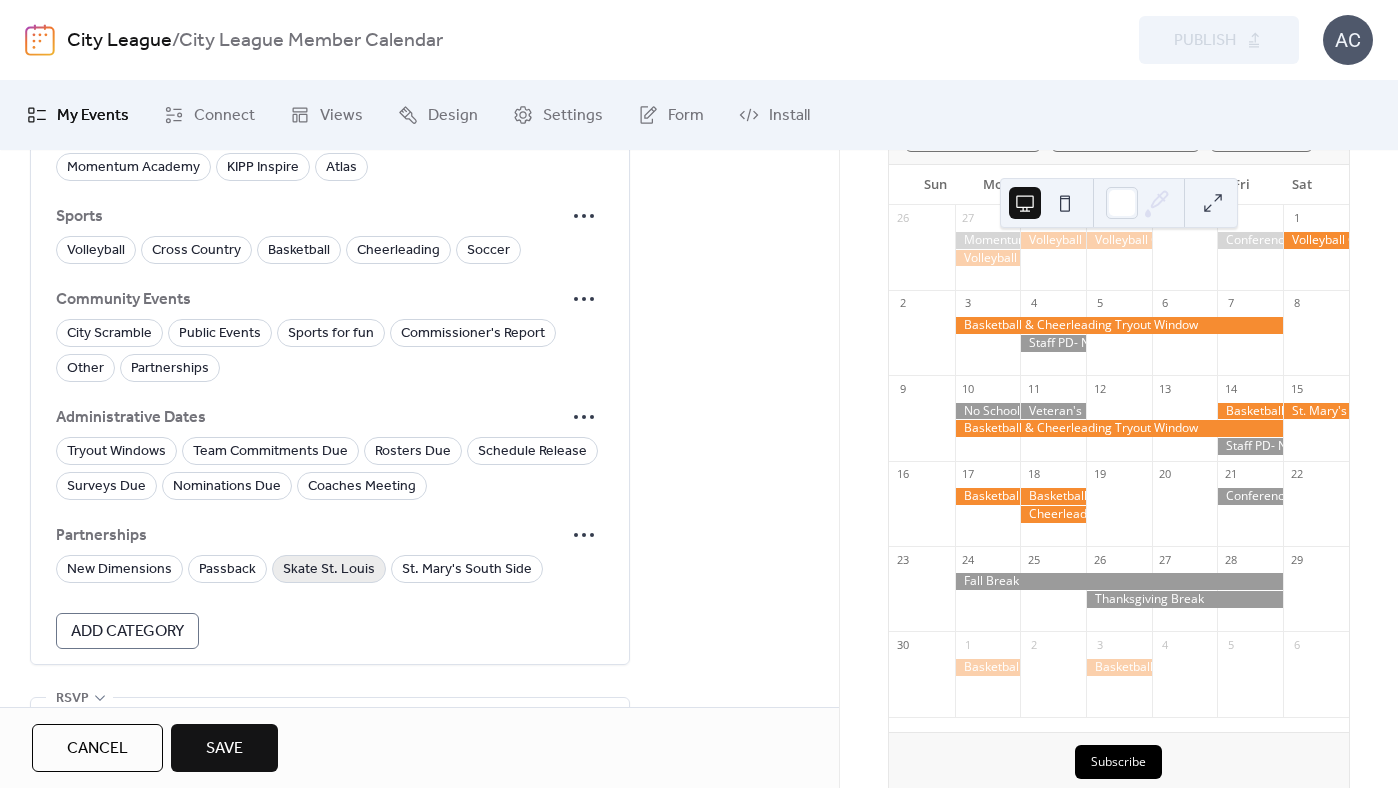scroll, scrollTop: 1875, scrollLeft: 0, axis: vertical 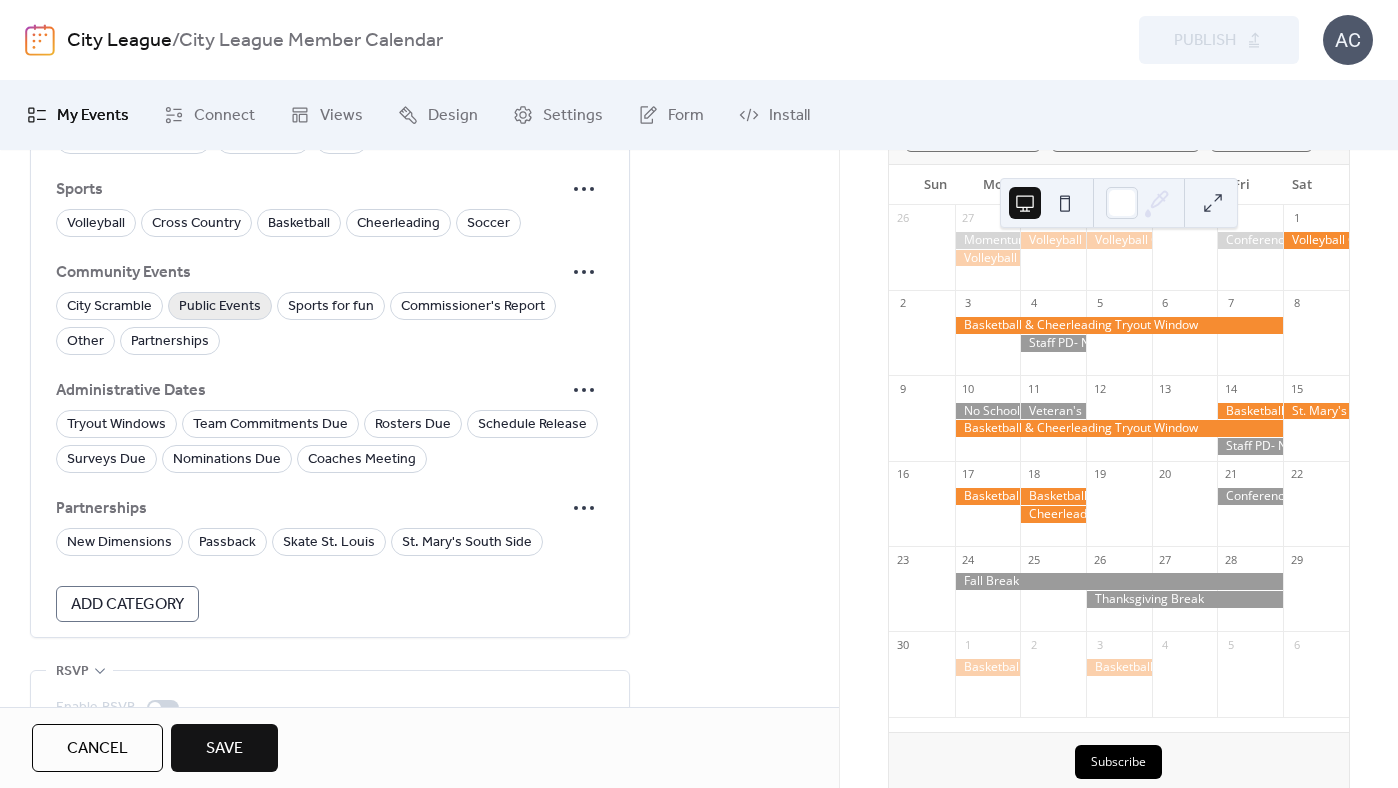 click on "Public Events" at bounding box center [220, 307] 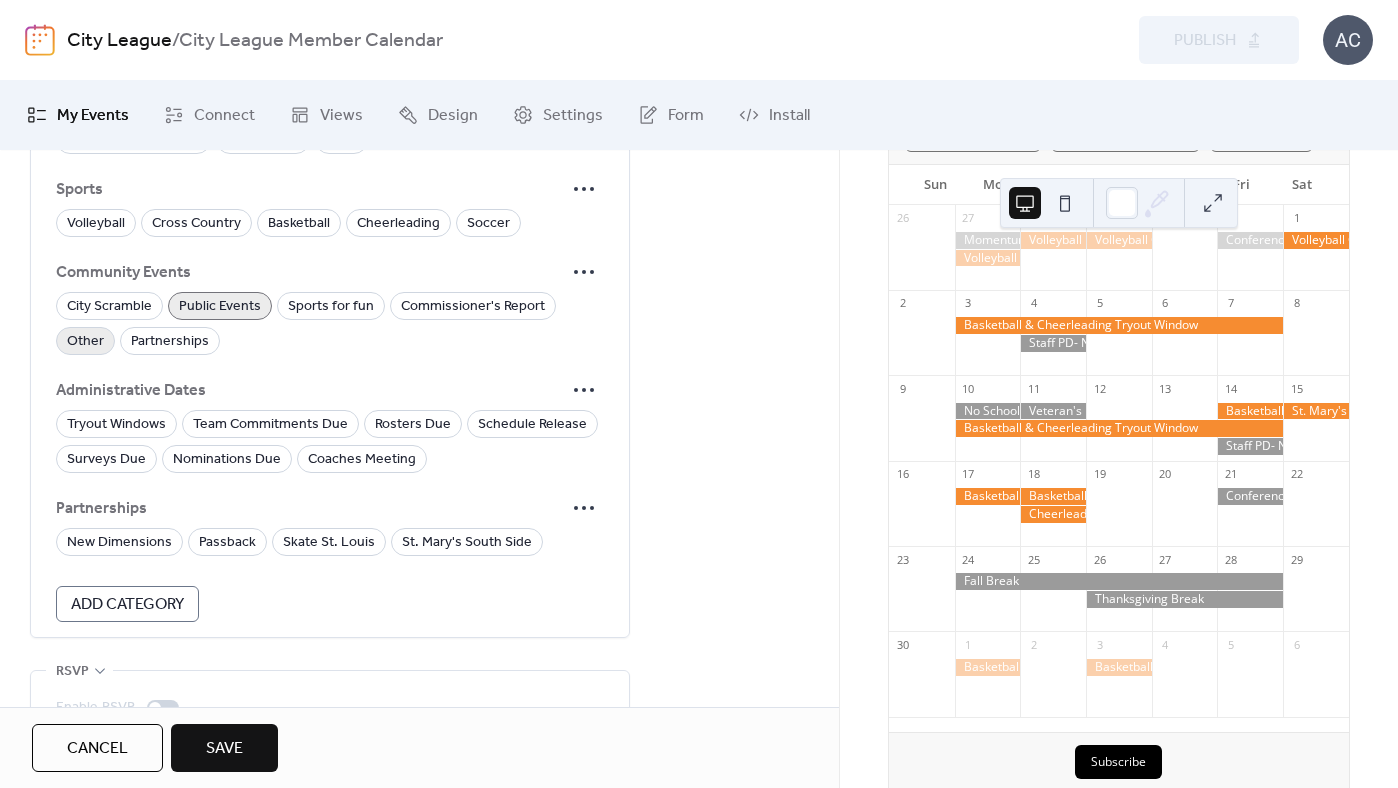 click on "Other" at bounding box center [85, 342] 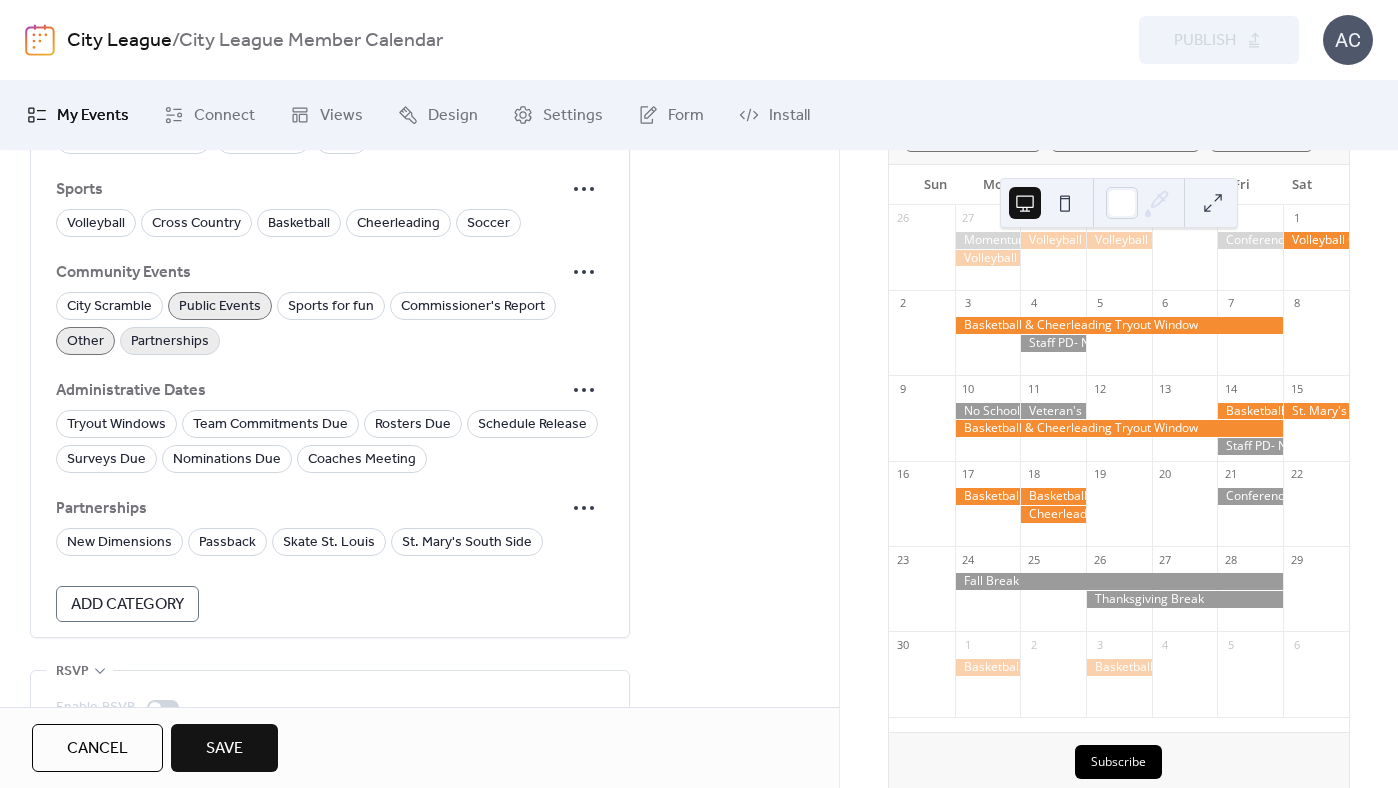 click on "Partnerships" at bounding box center (170, 342) 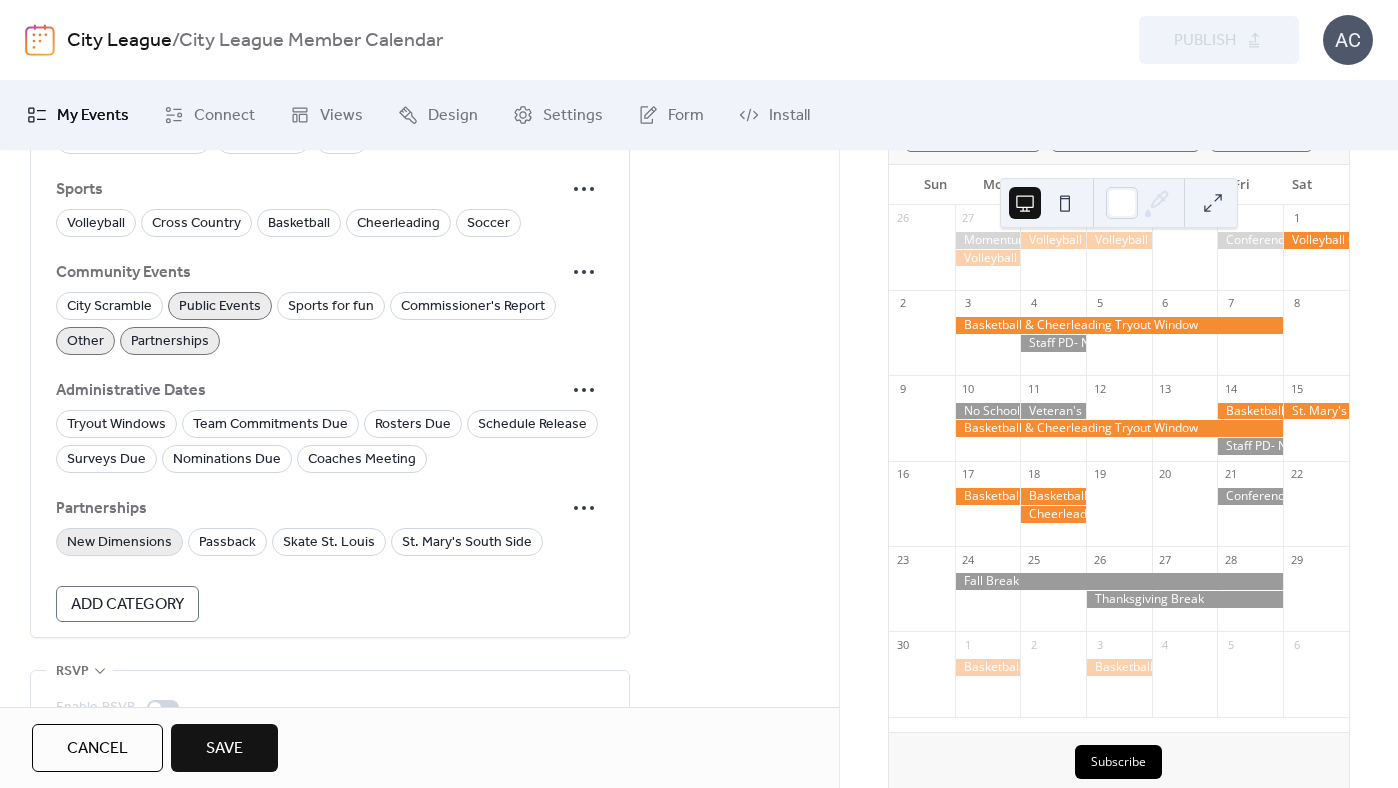 click on "New Dimensions" at bounding box center (119, 543) 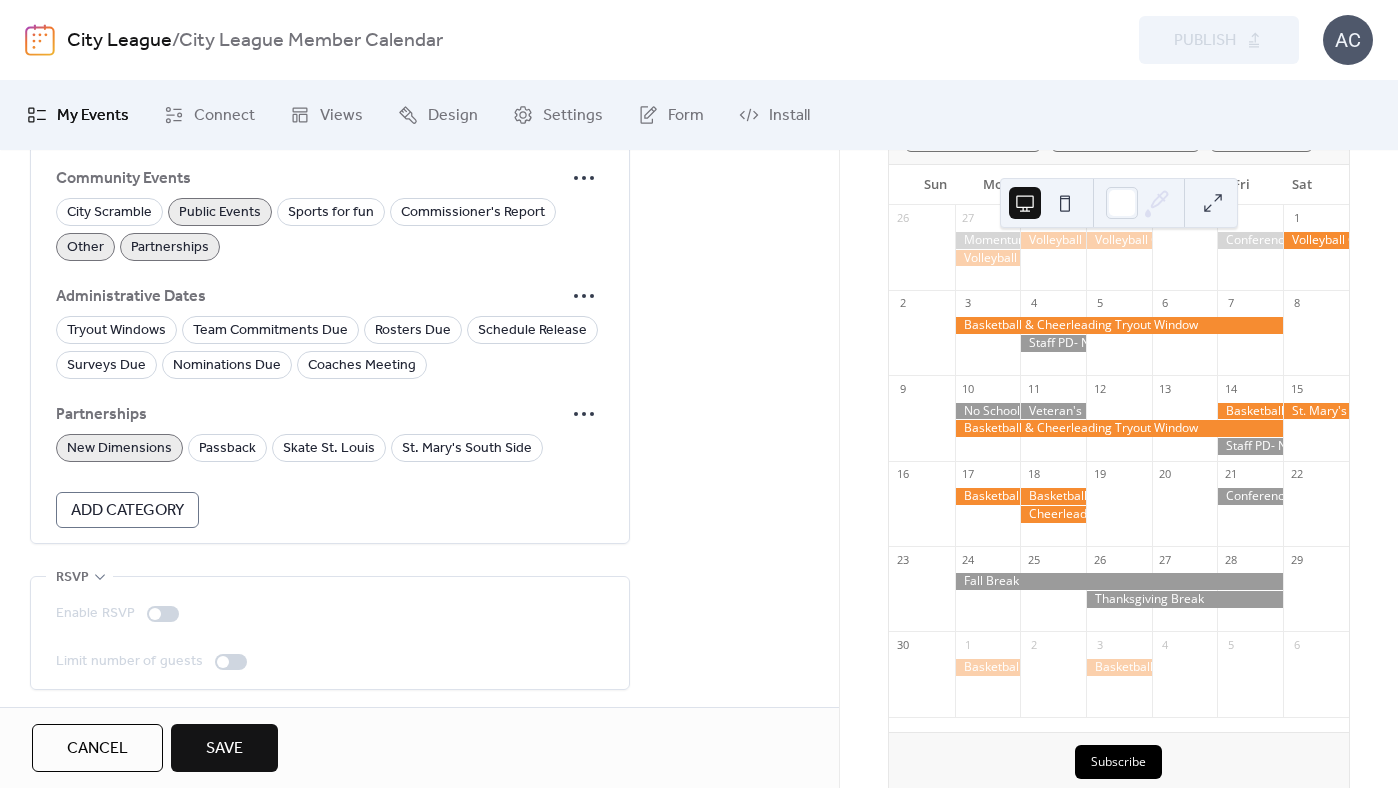 scroll, scrollTop: 1975, scrollLeft: 0, axis: vertical 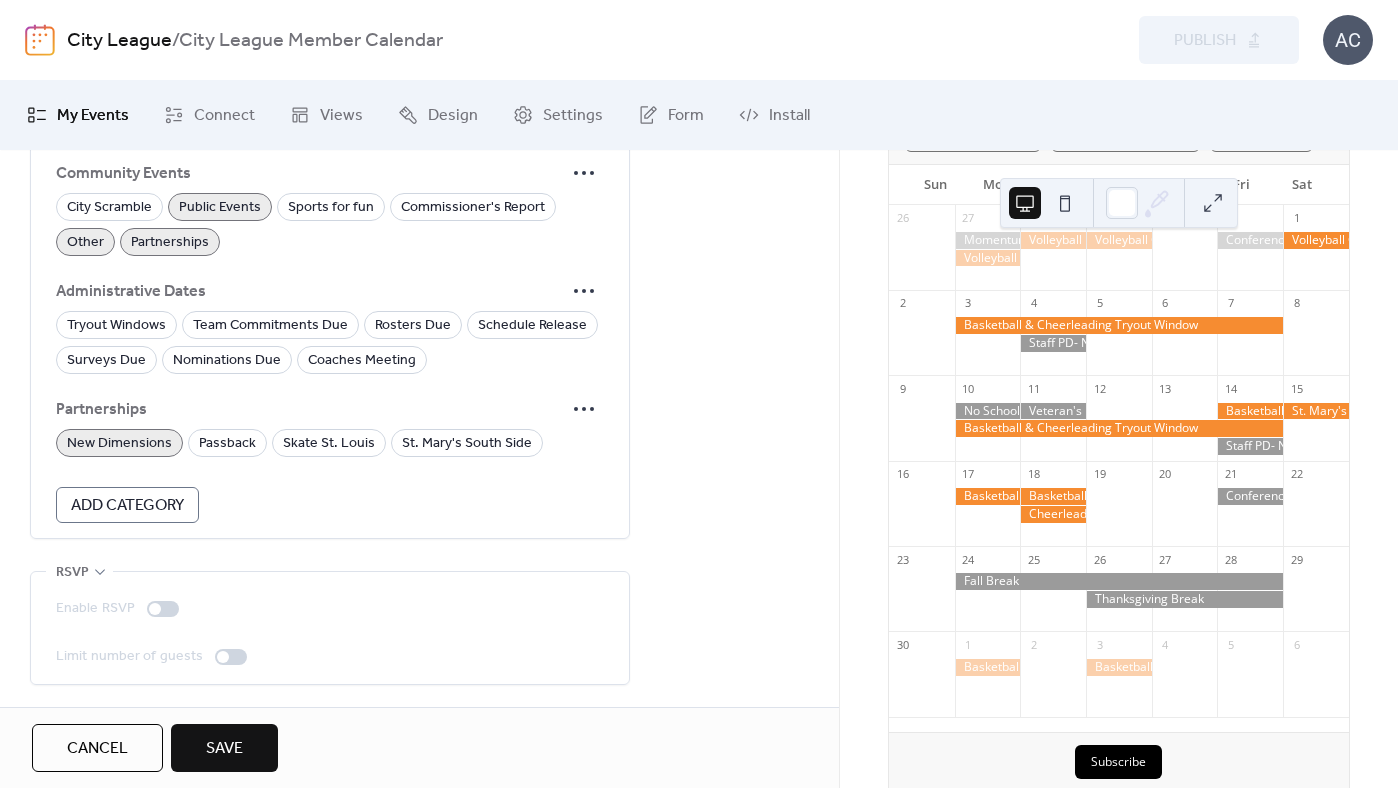 click on "Save" at bounding box center (224, 749) 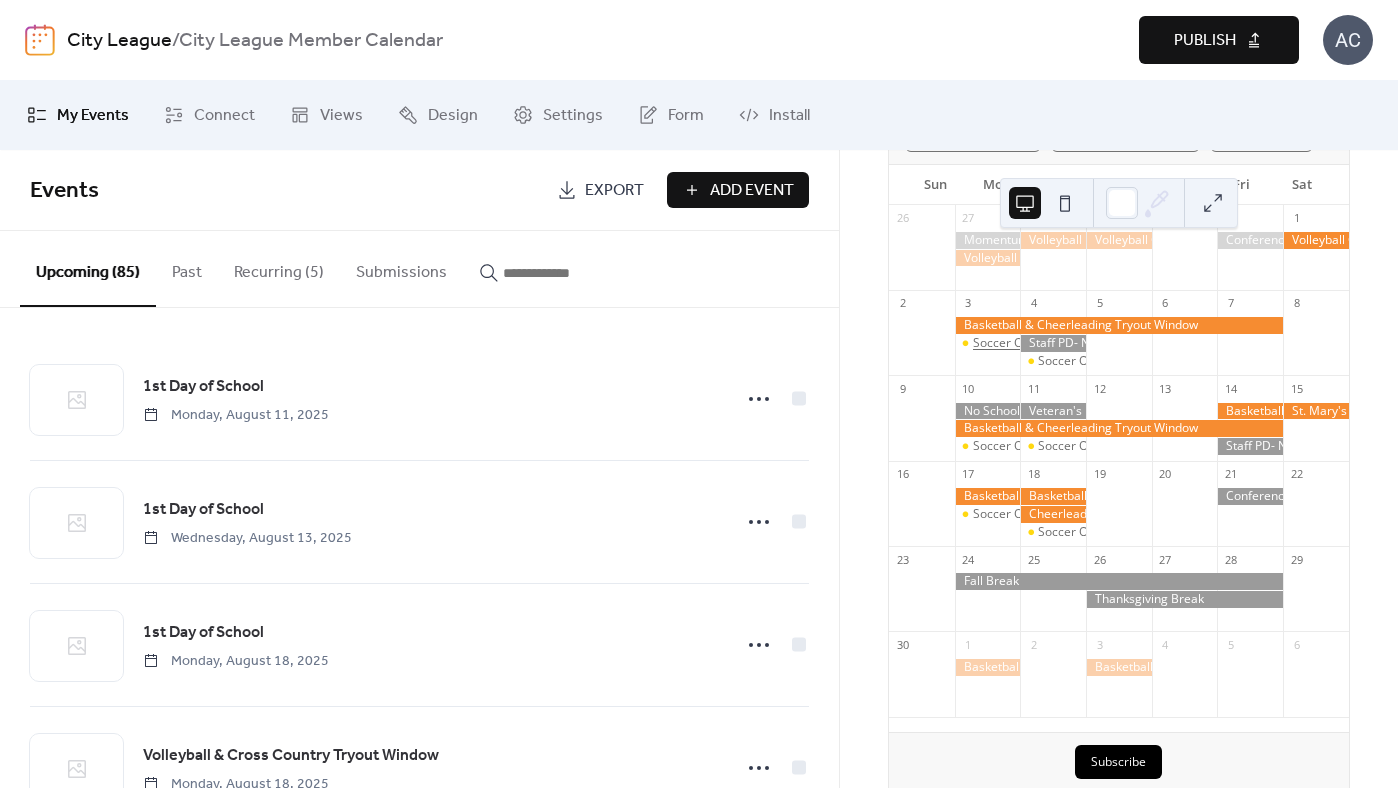 click on "Soccer Officials Training" at bounding box center (1040, 343) 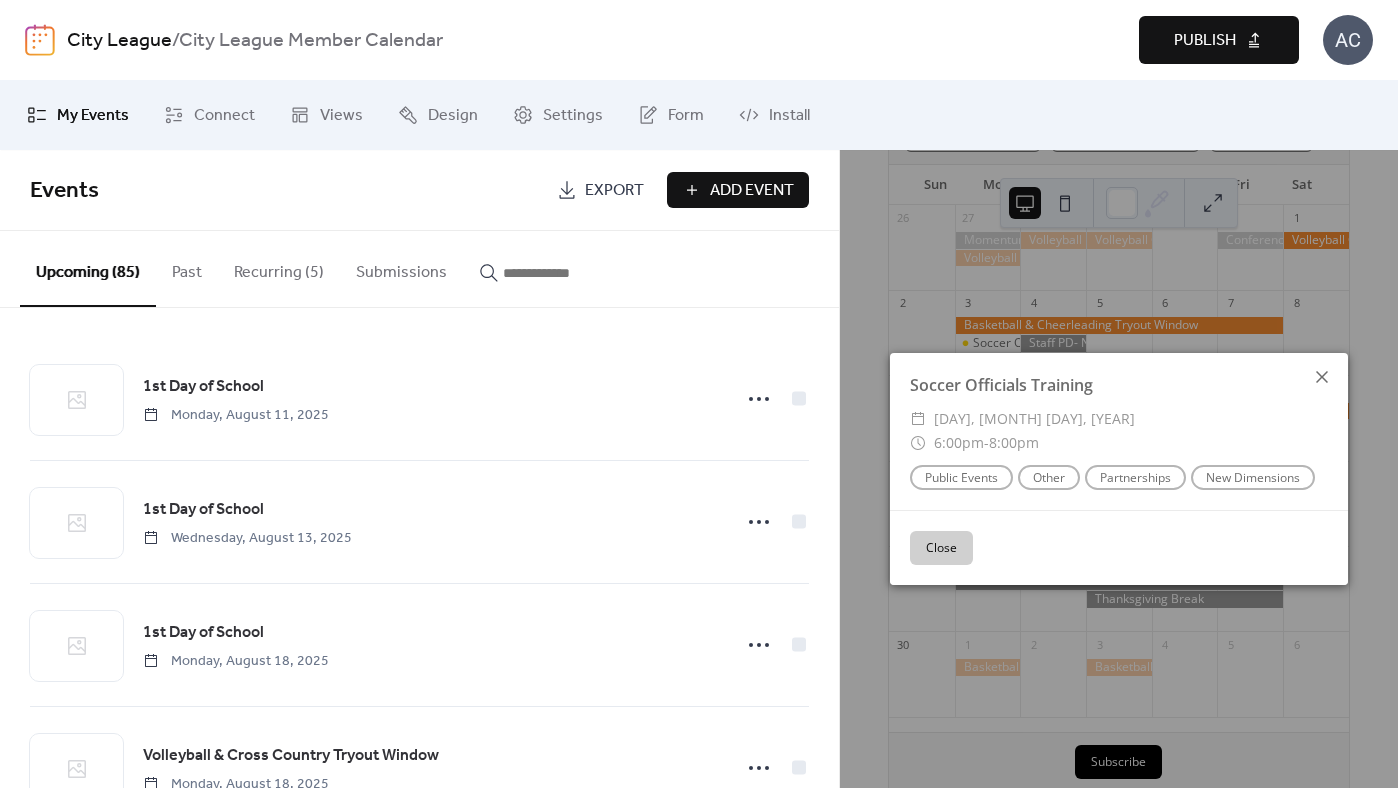 click 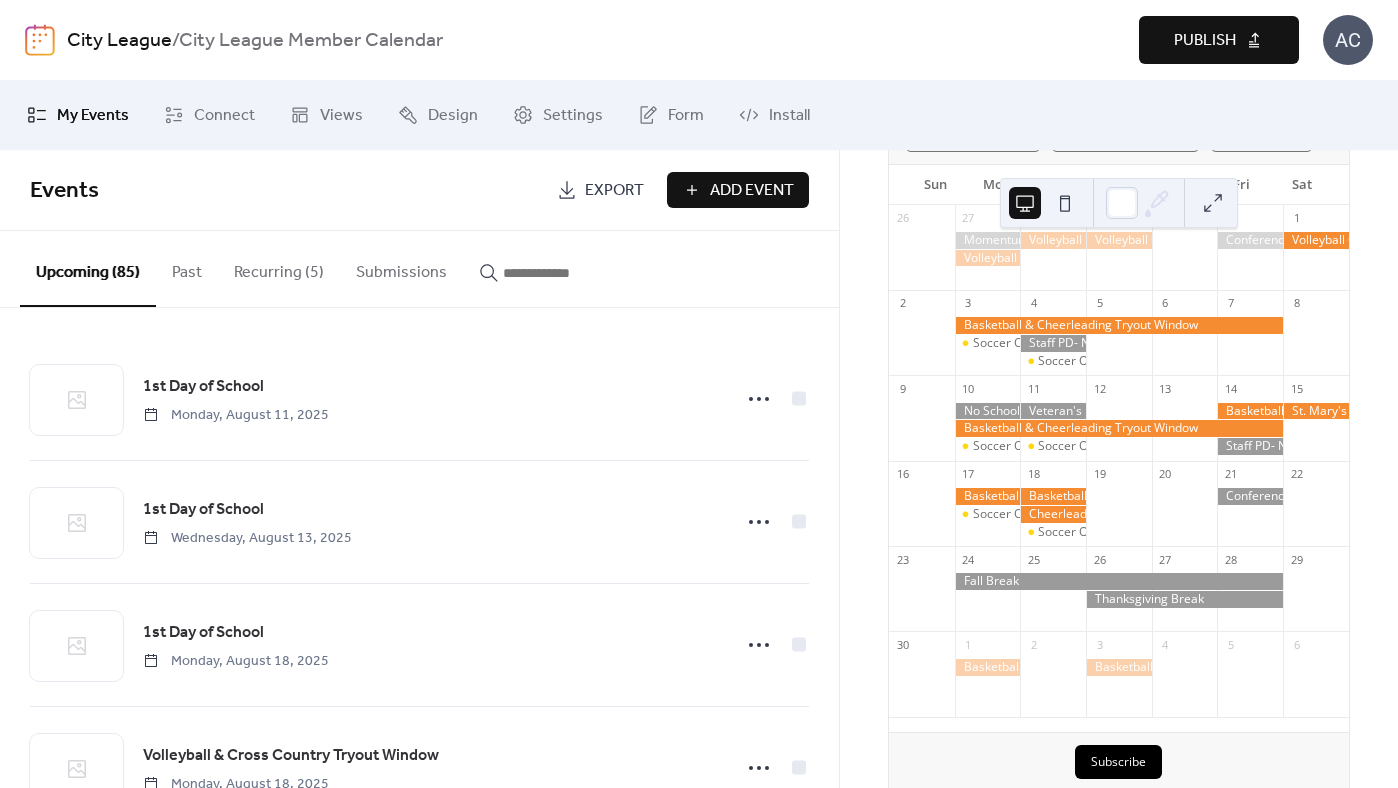 click on "Recurring (5)" at bounding box center (279, 268) 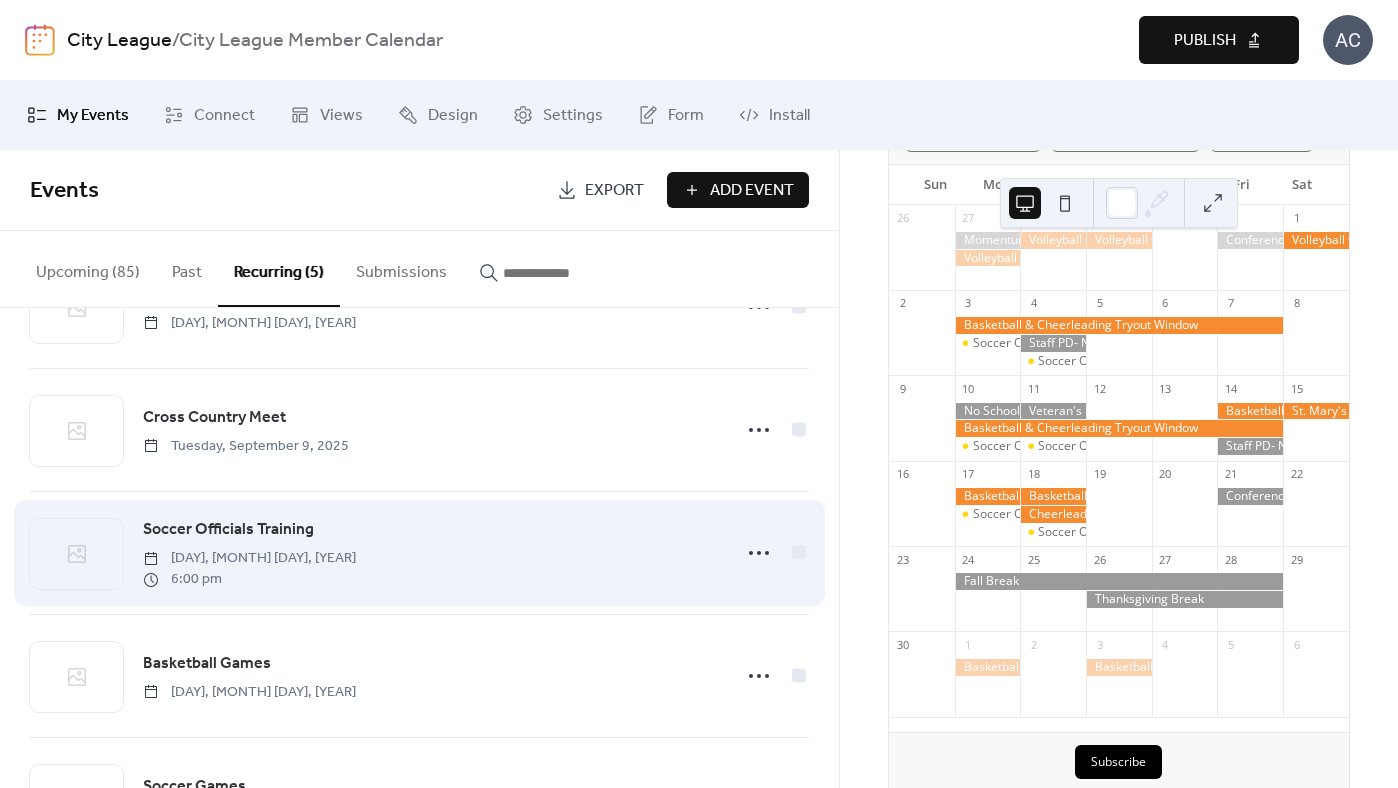scroll, scrollTop: 194, scrollLeft: 0, axis: vertical 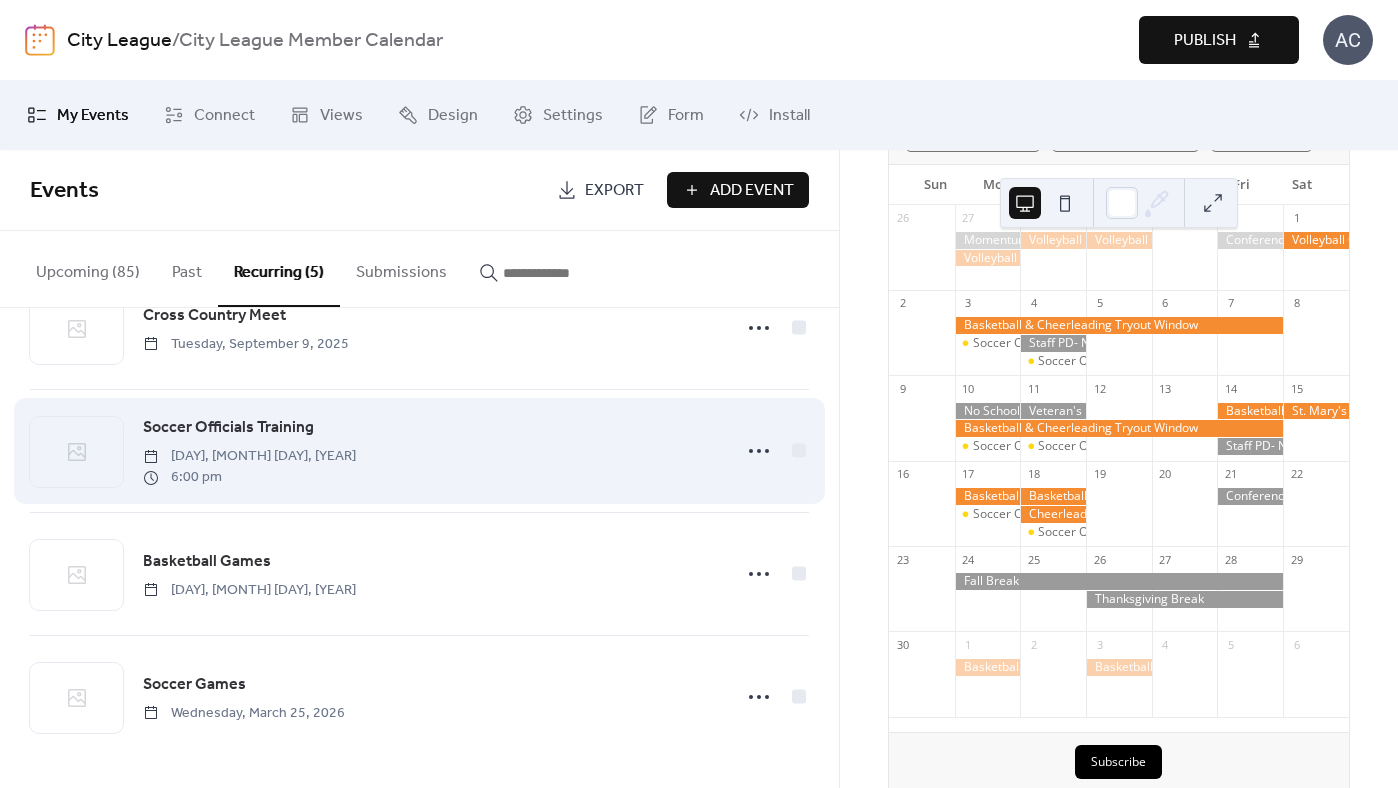 click on "Soccer Officials Training" at bounding box center (228, 428) 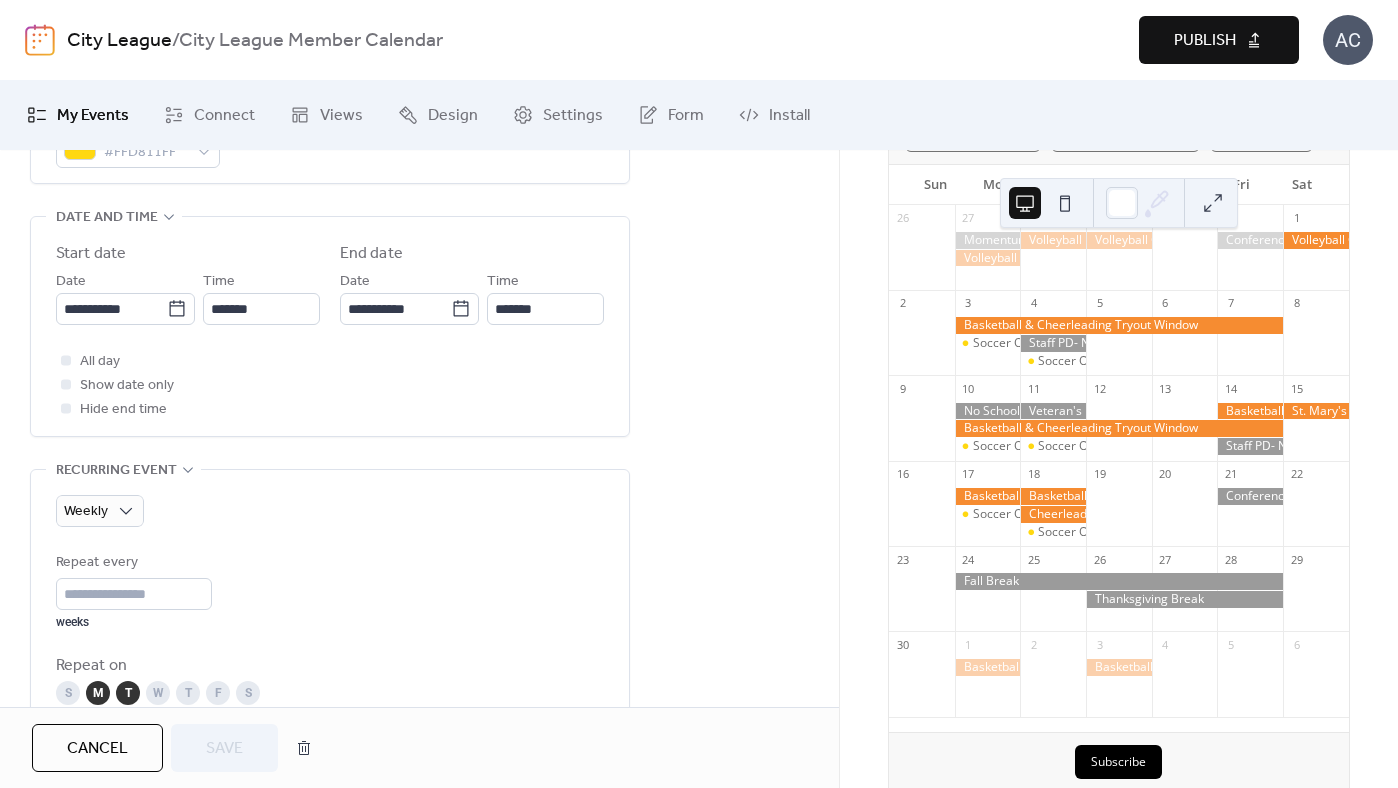 scroll, scrollTop: 865, scrollLeft: 0, axis: vertical 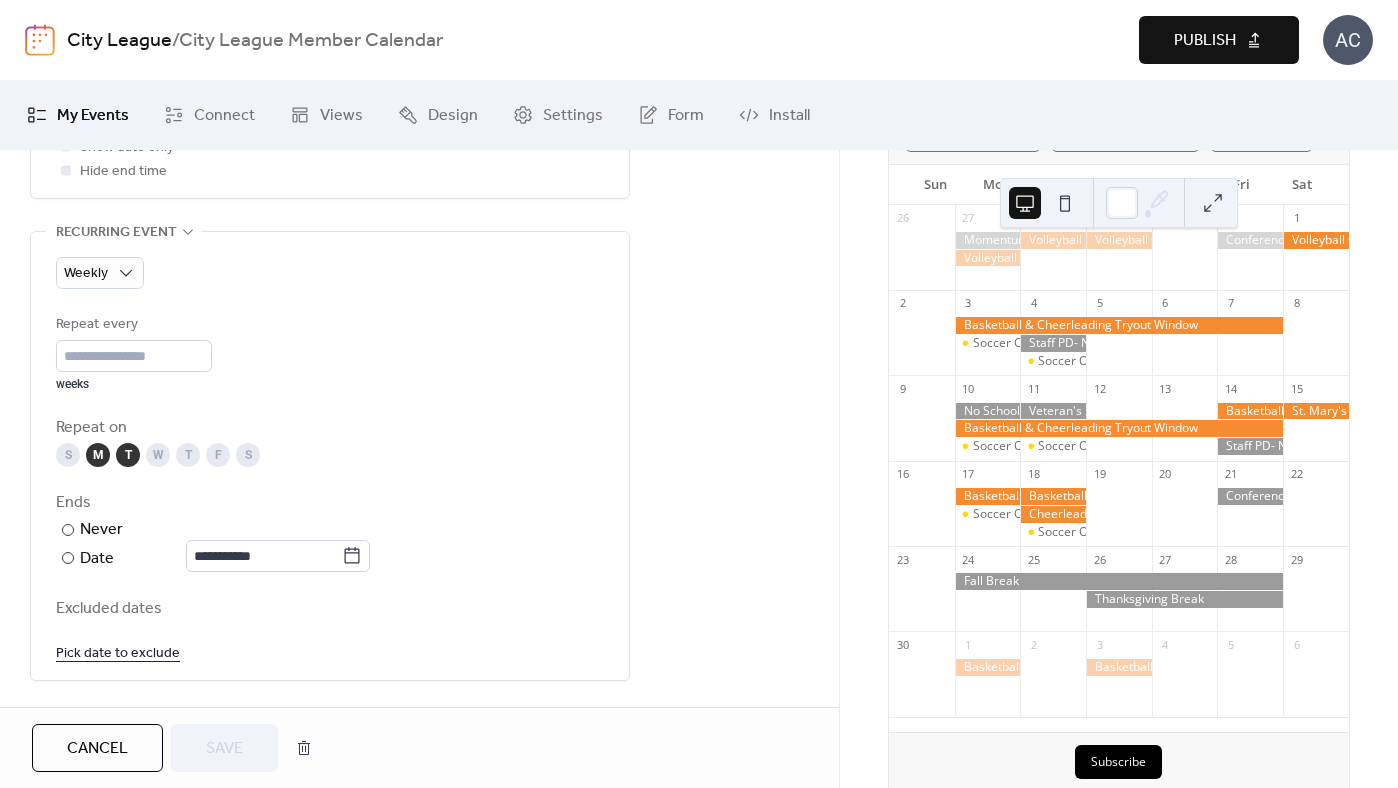 click on "Pick date to exclude" at bounding box center (118, 652) 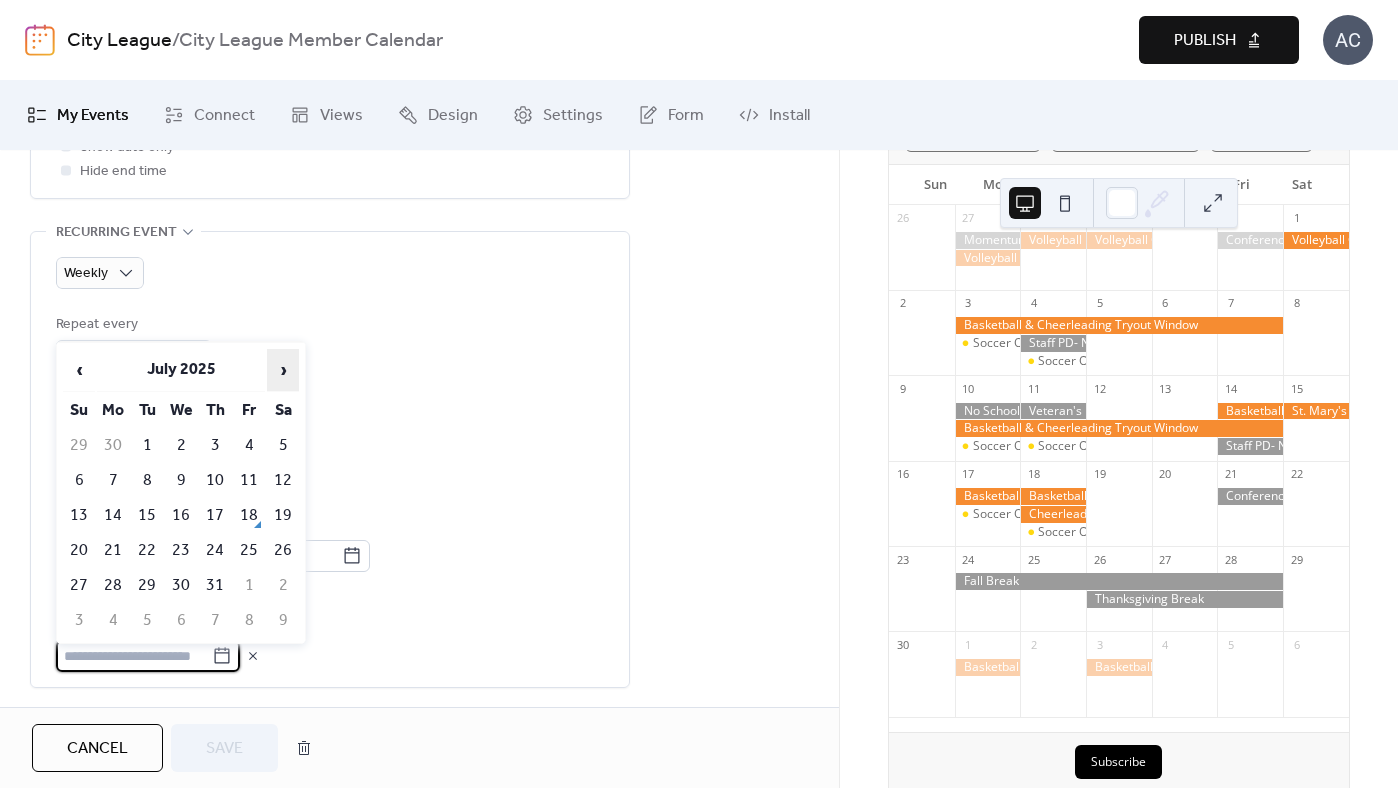 click on "›" at bounding box center (283, 370) 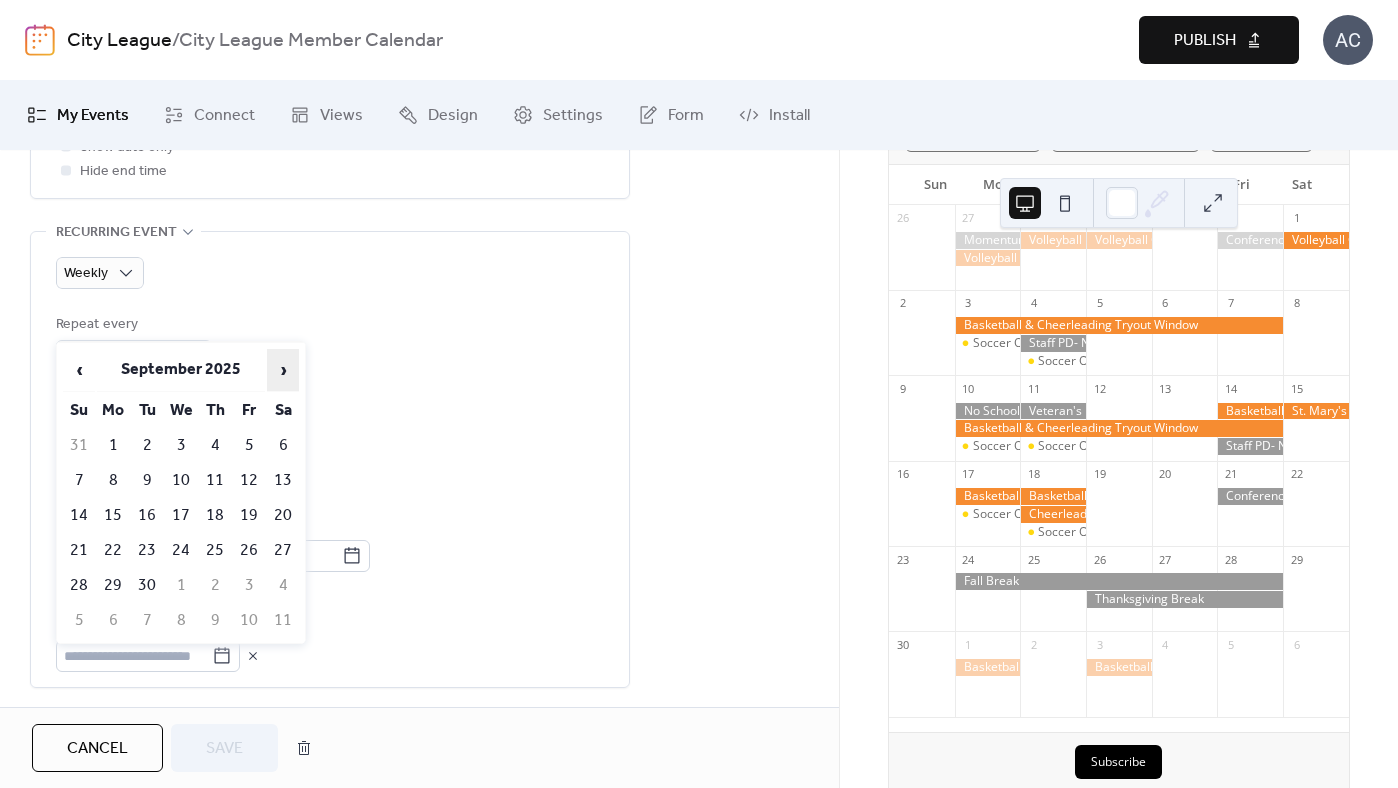 click on "›" at bounding box center (283, 370) 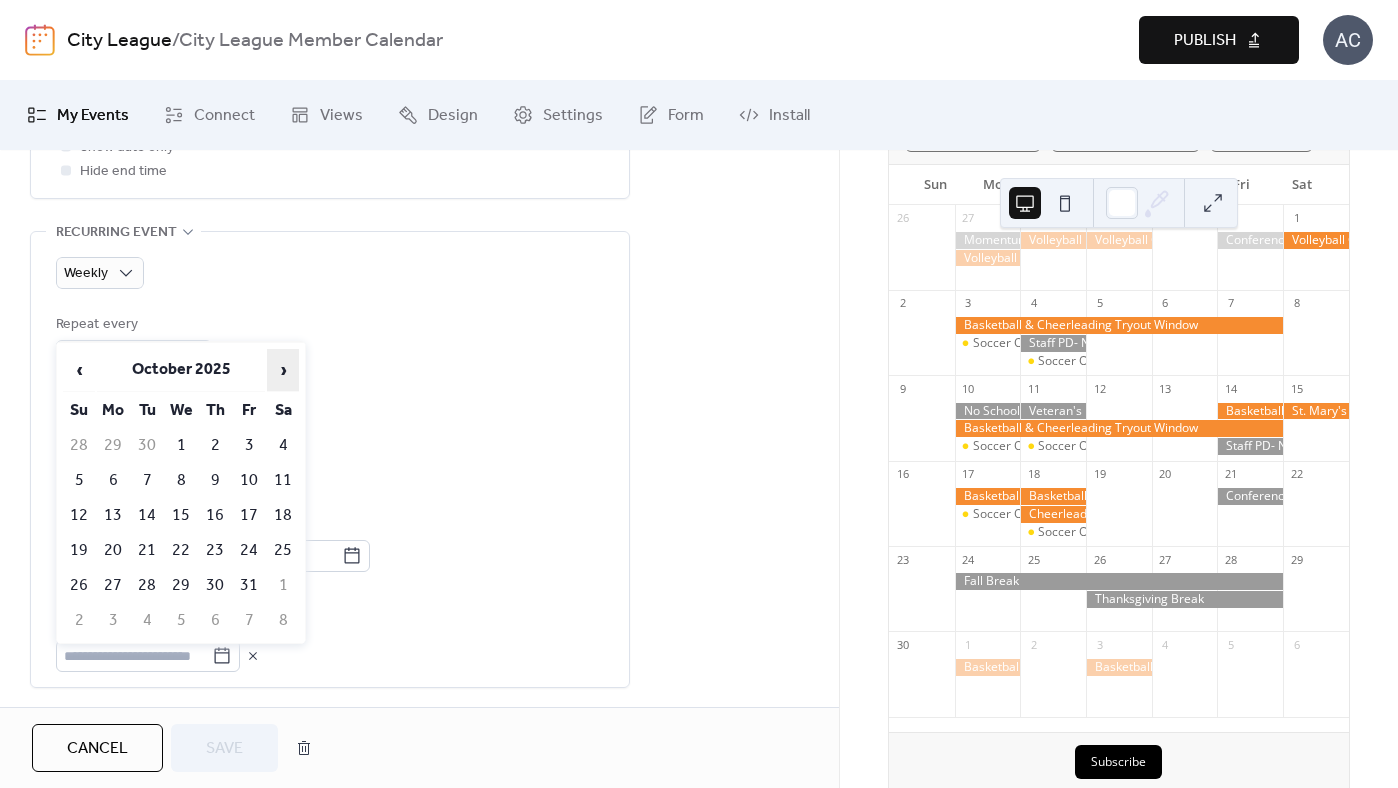 click on "›" at bounding box center (283, 370) 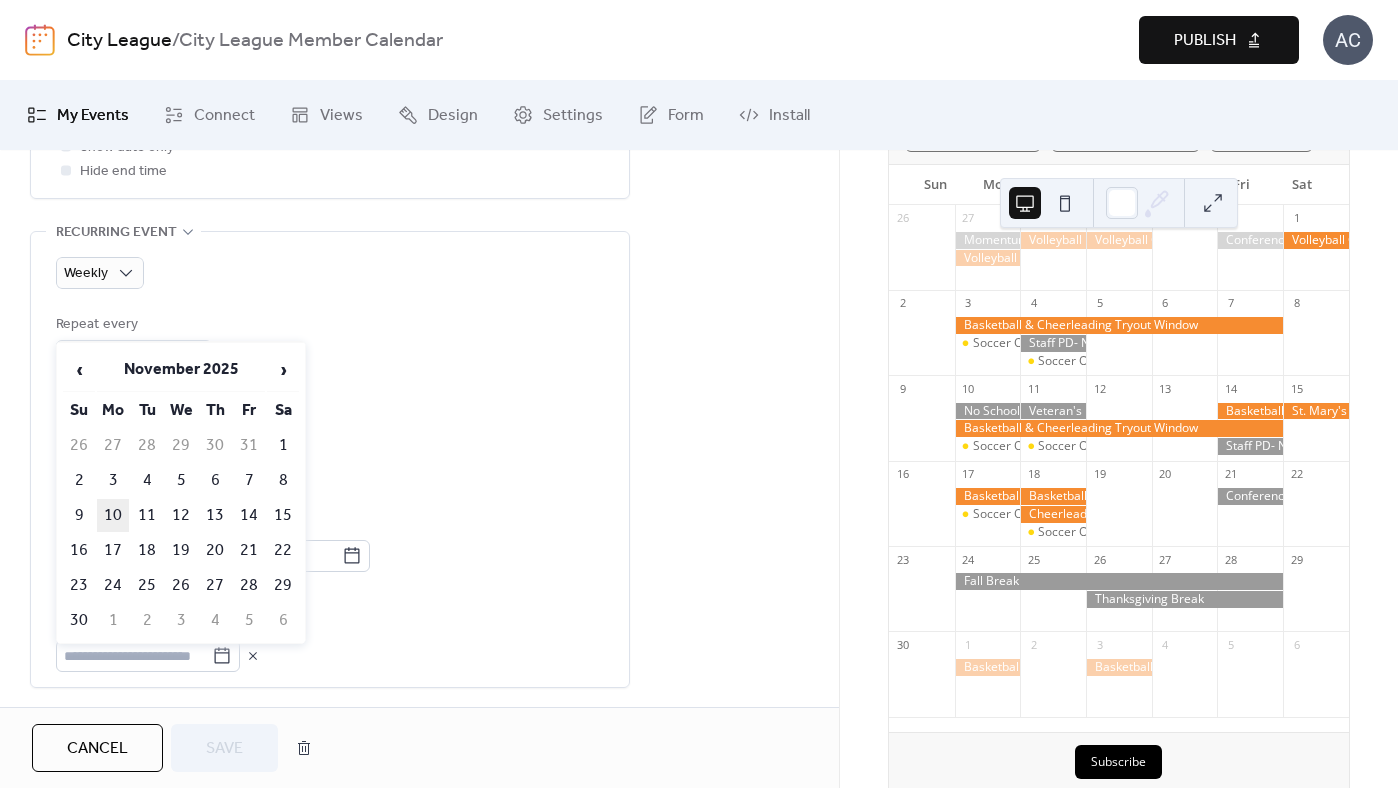 click on "10" at bounding box center [113, 515] 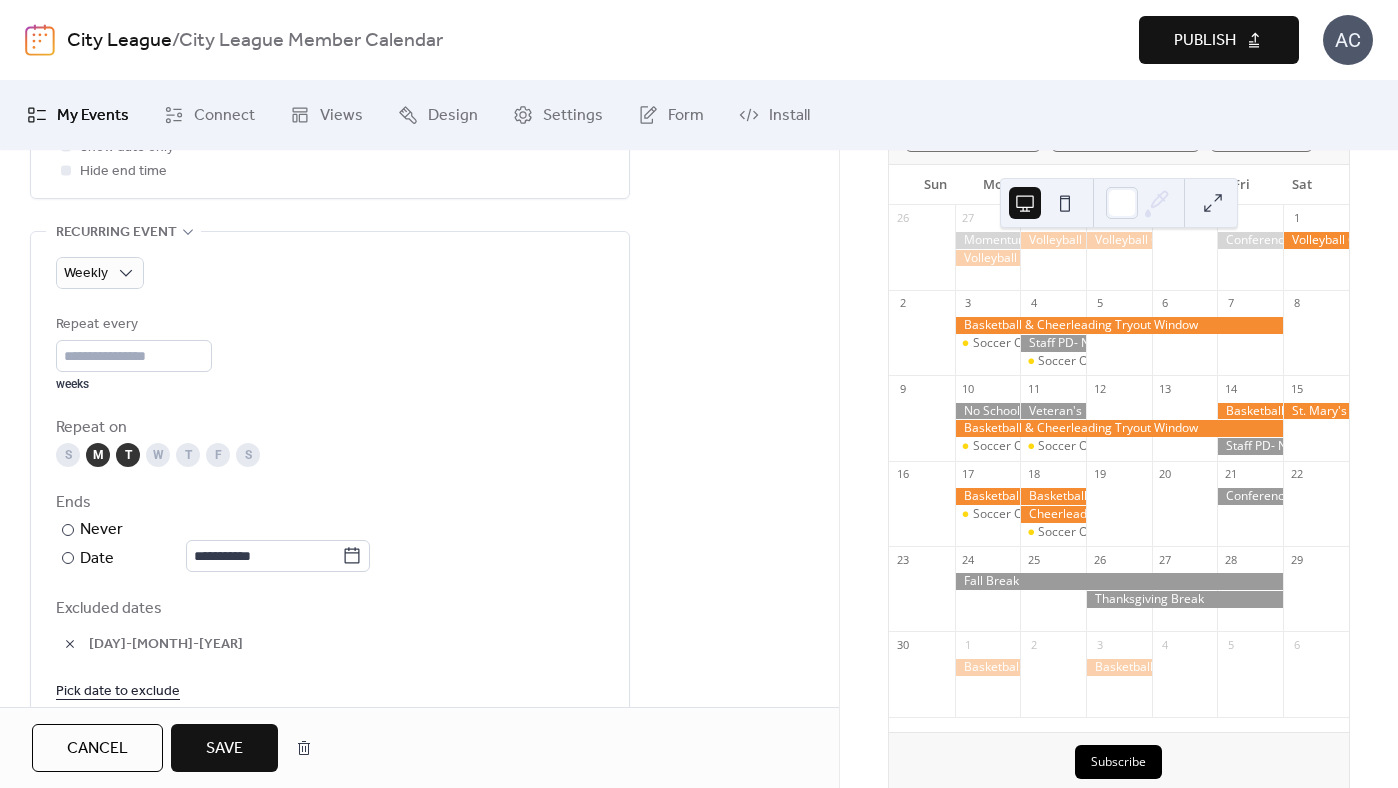 click on "Save" at bounding box center [224, 749] 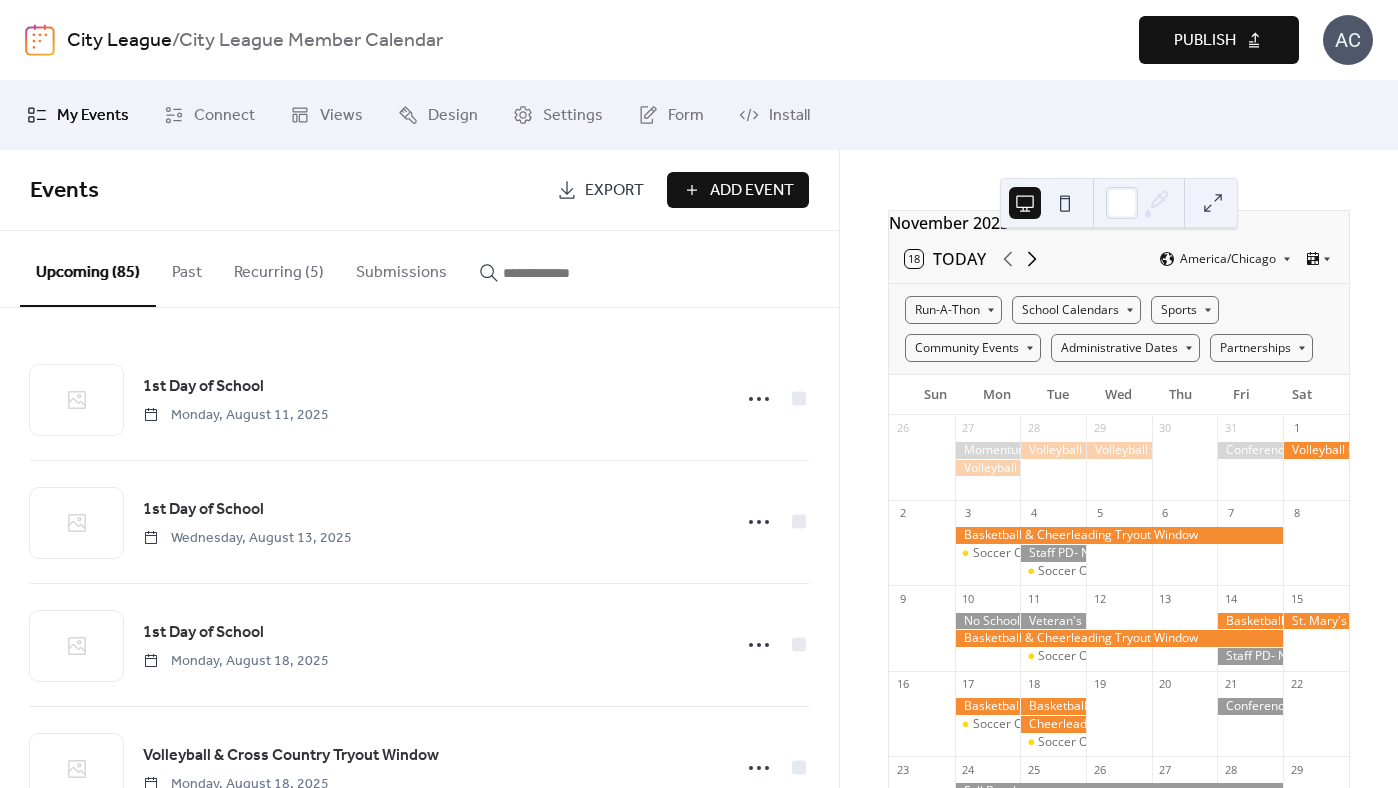 scroll, scrollTop: 44, scrollLeft: 0, axis: vertical 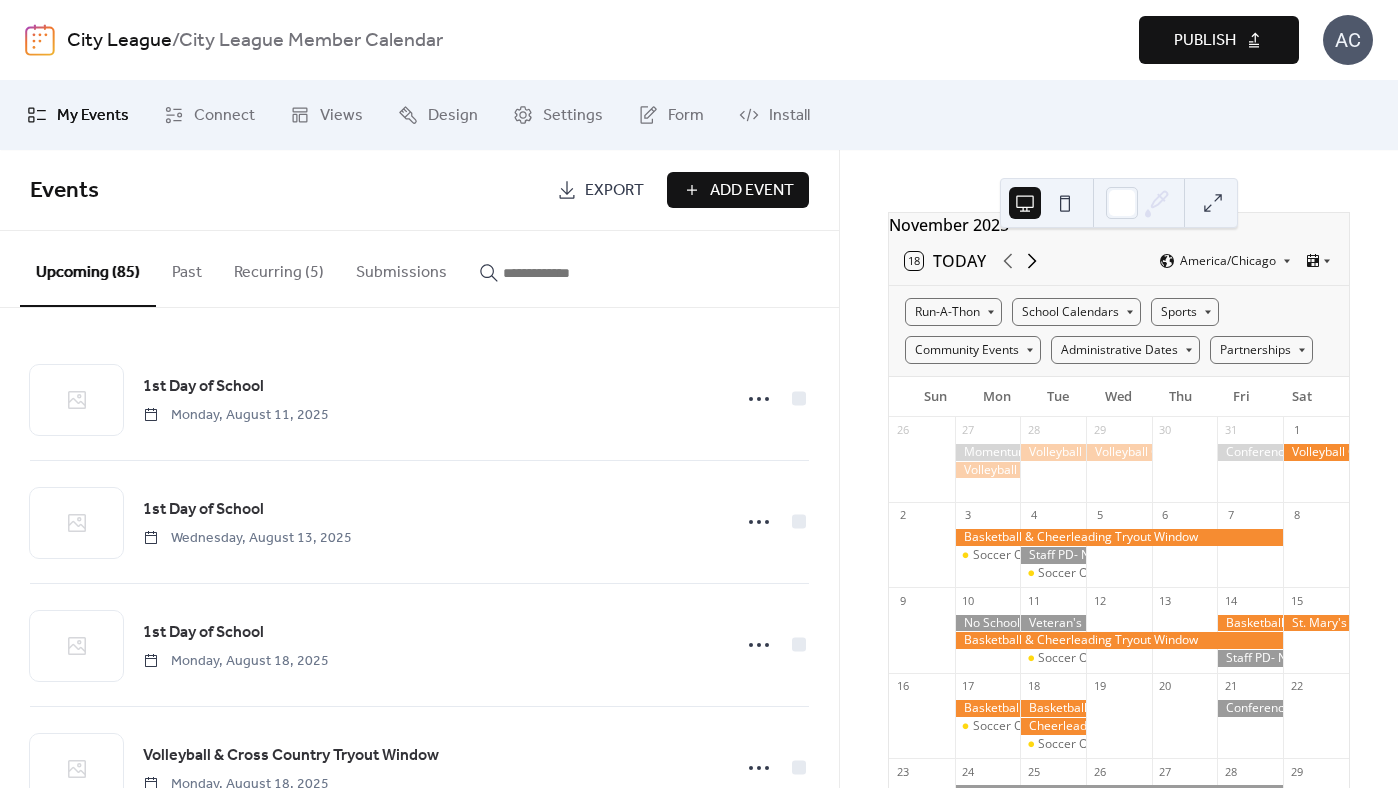 click 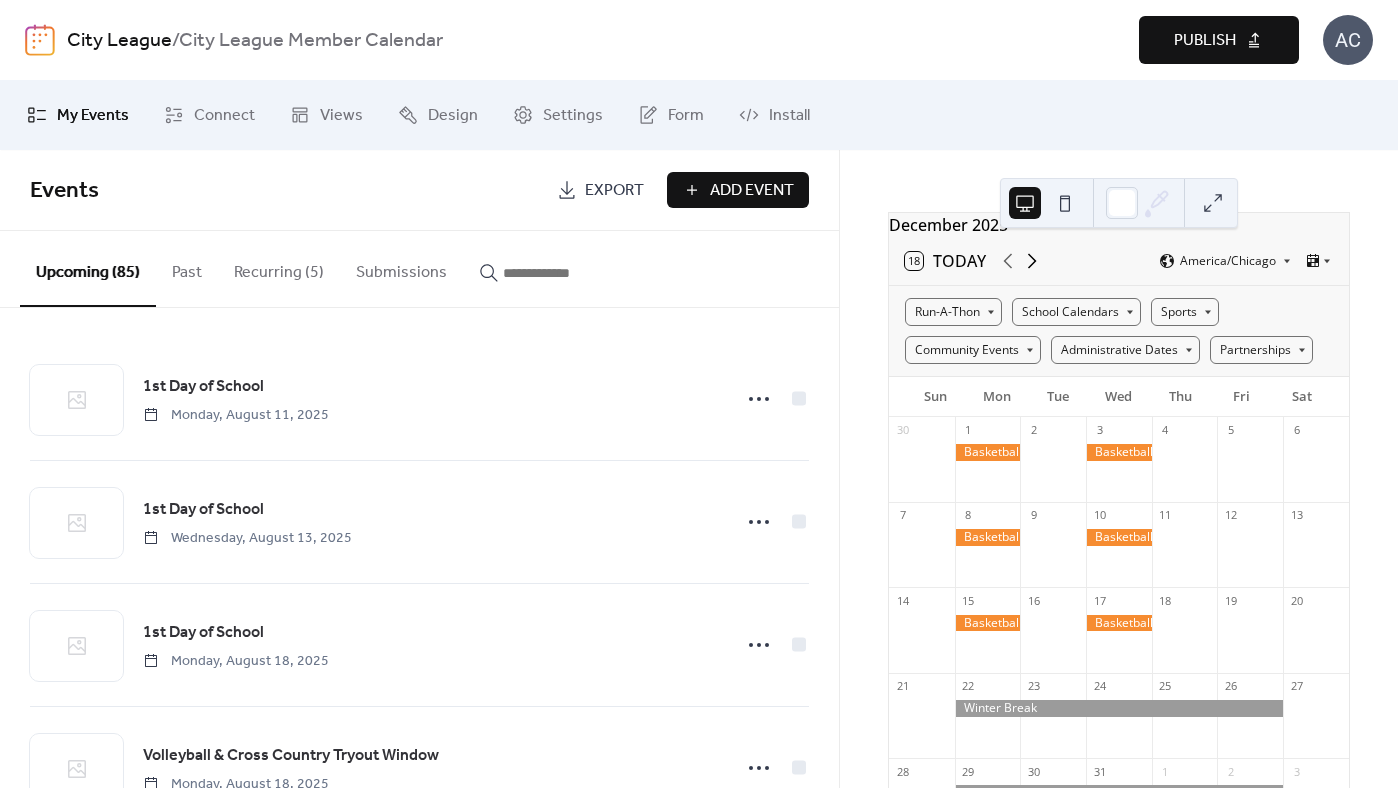 click 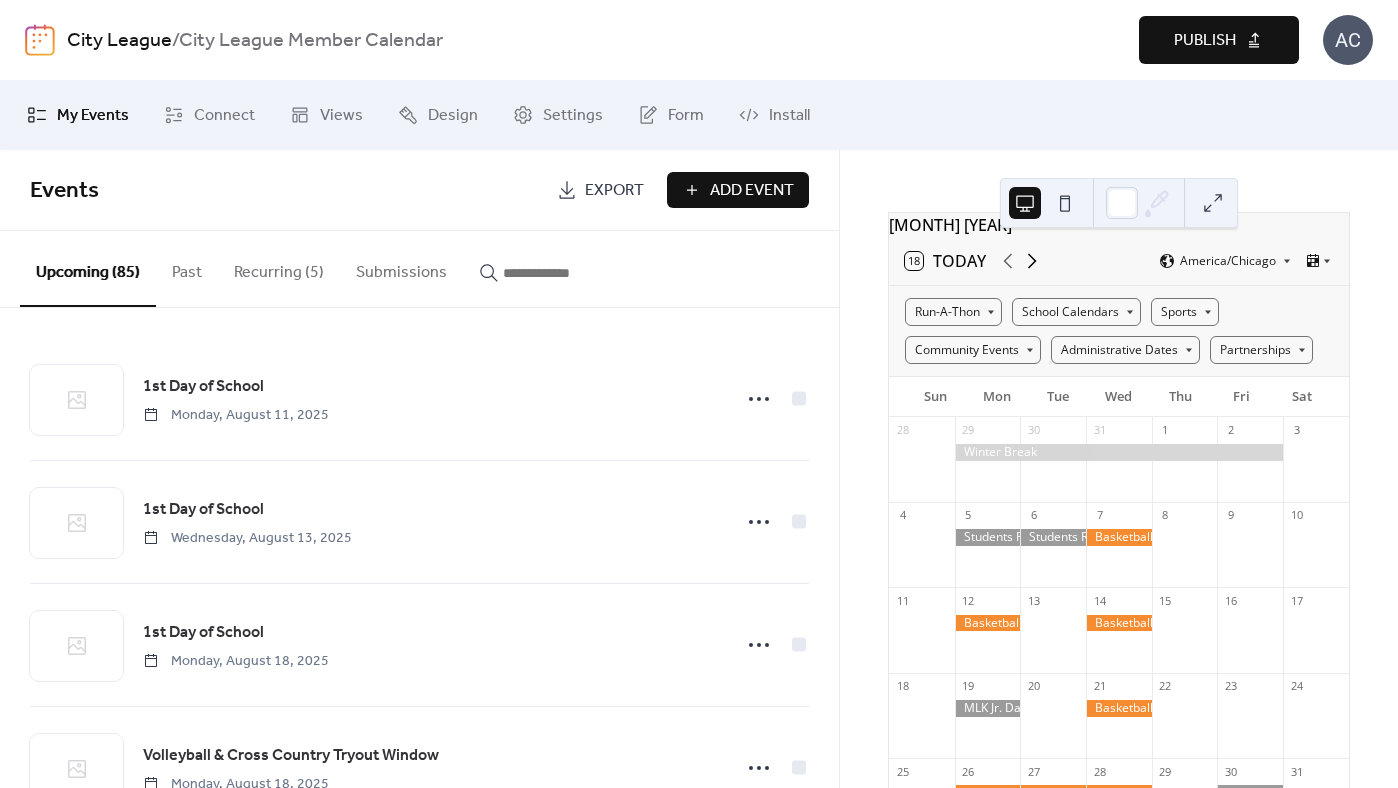 click 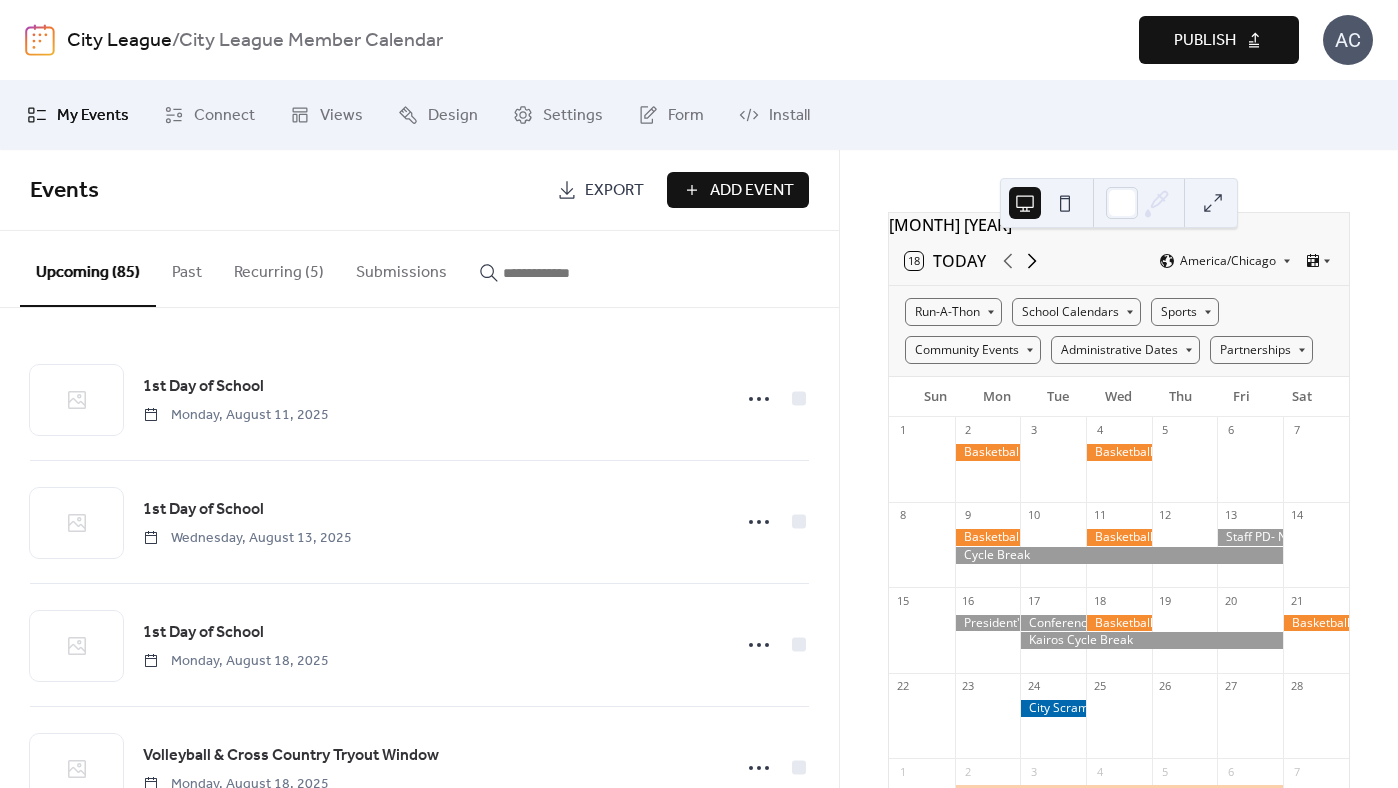 click 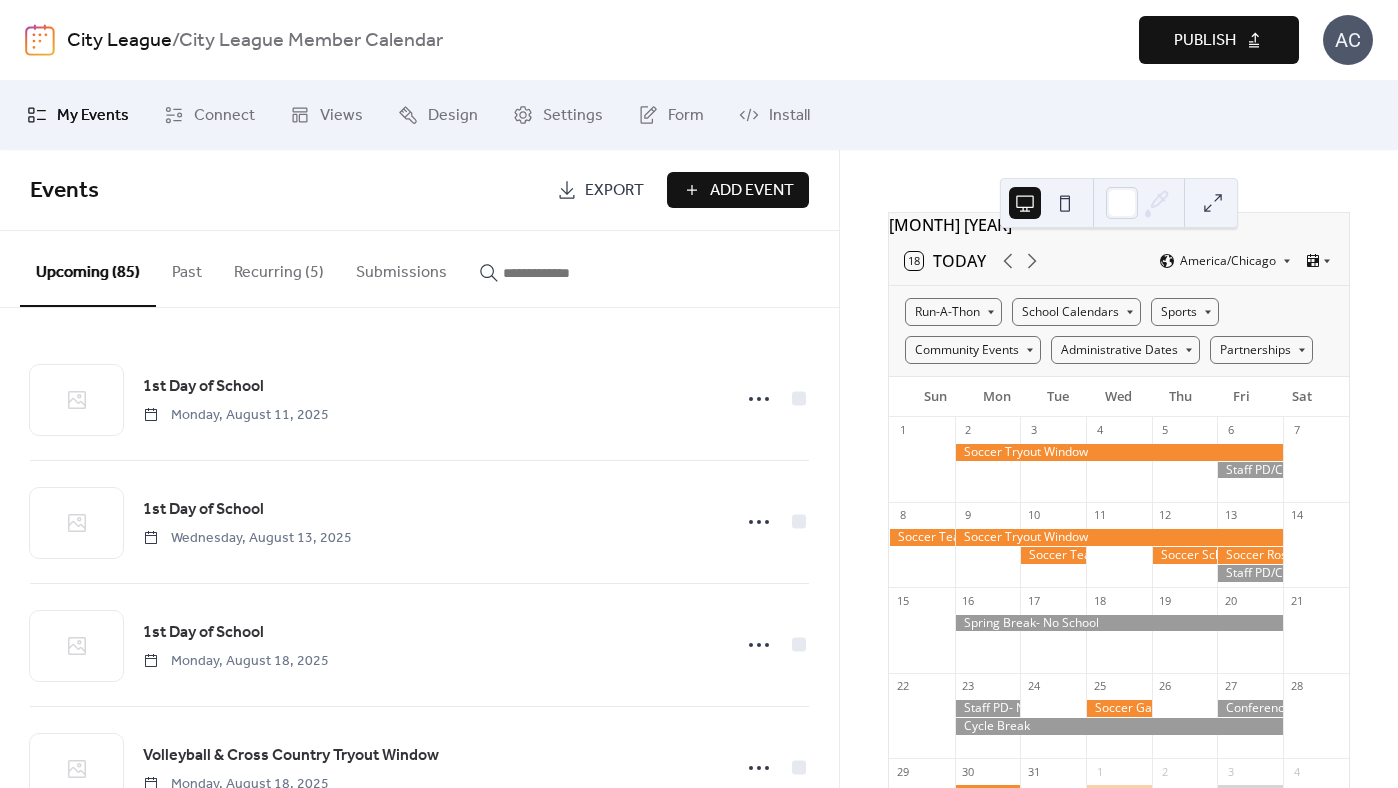 click at bounding box center [1119, 452] 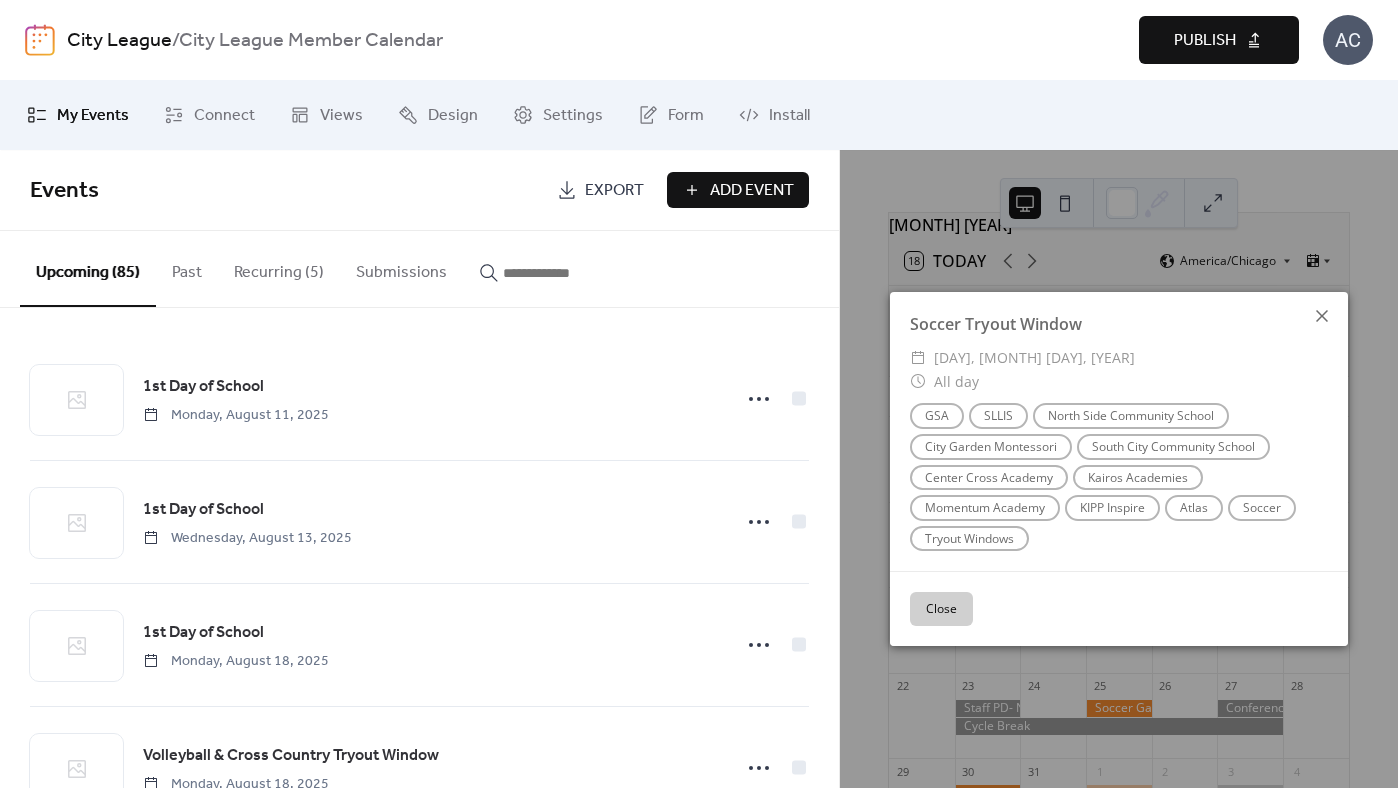 click 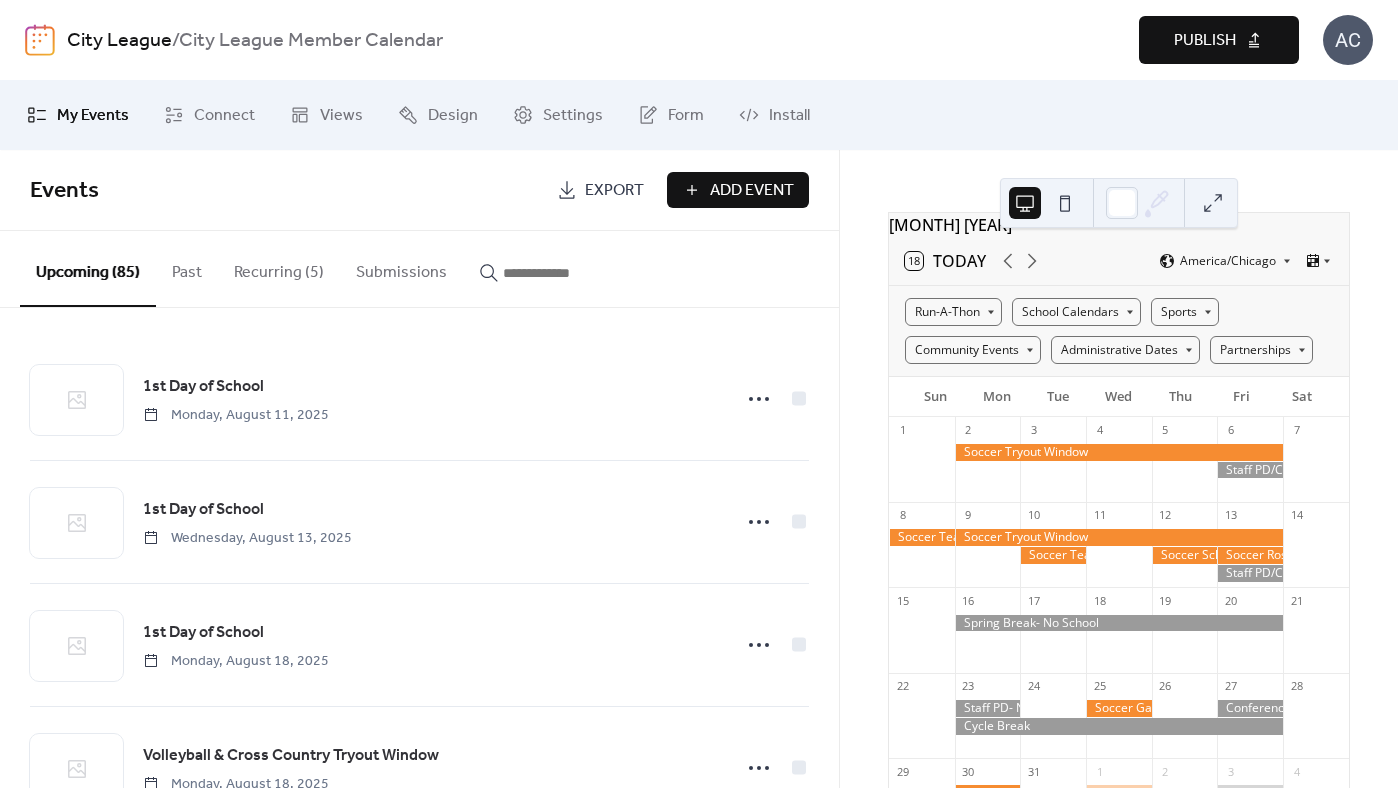 click at bounding box center [922, 537] 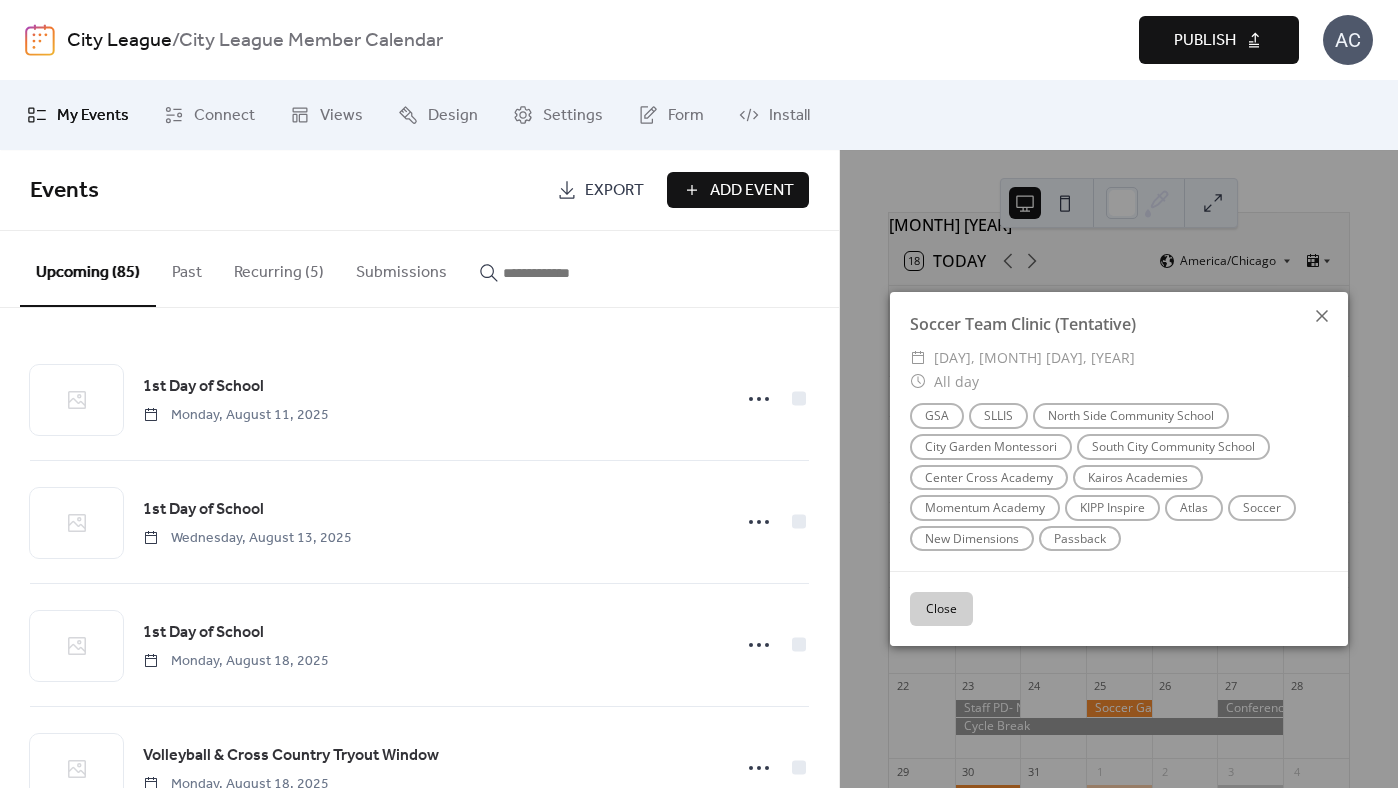 click 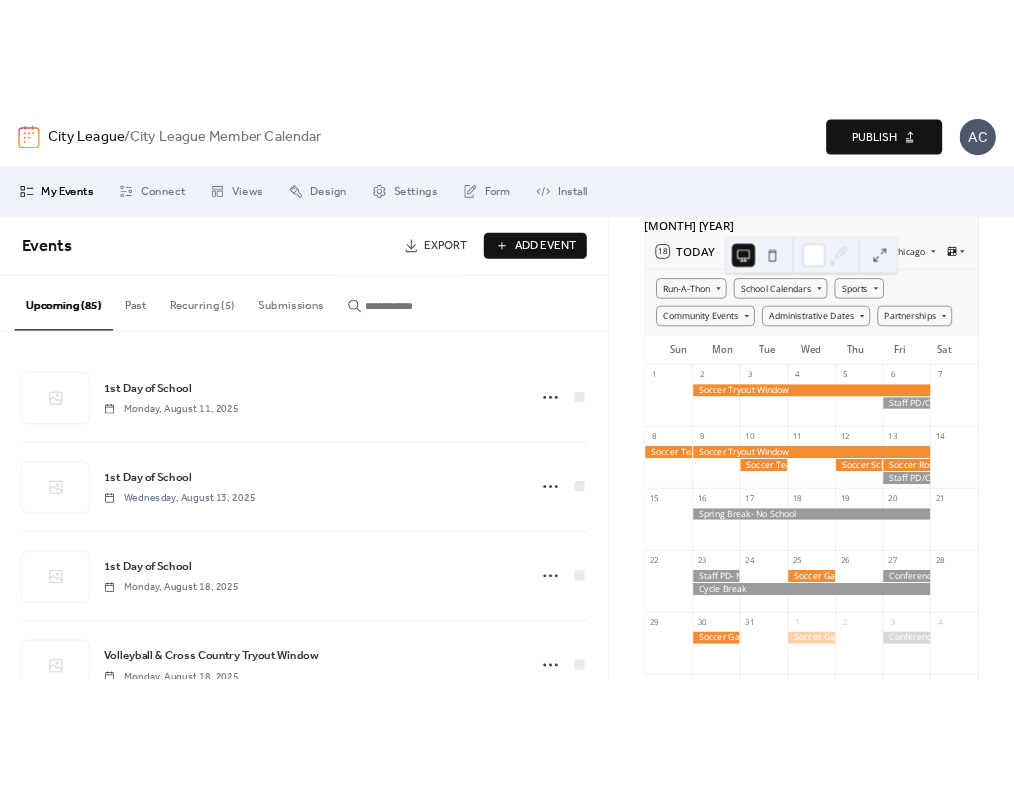 scroll, scrollTop: 0, scrollLeft: 0, axis: both 